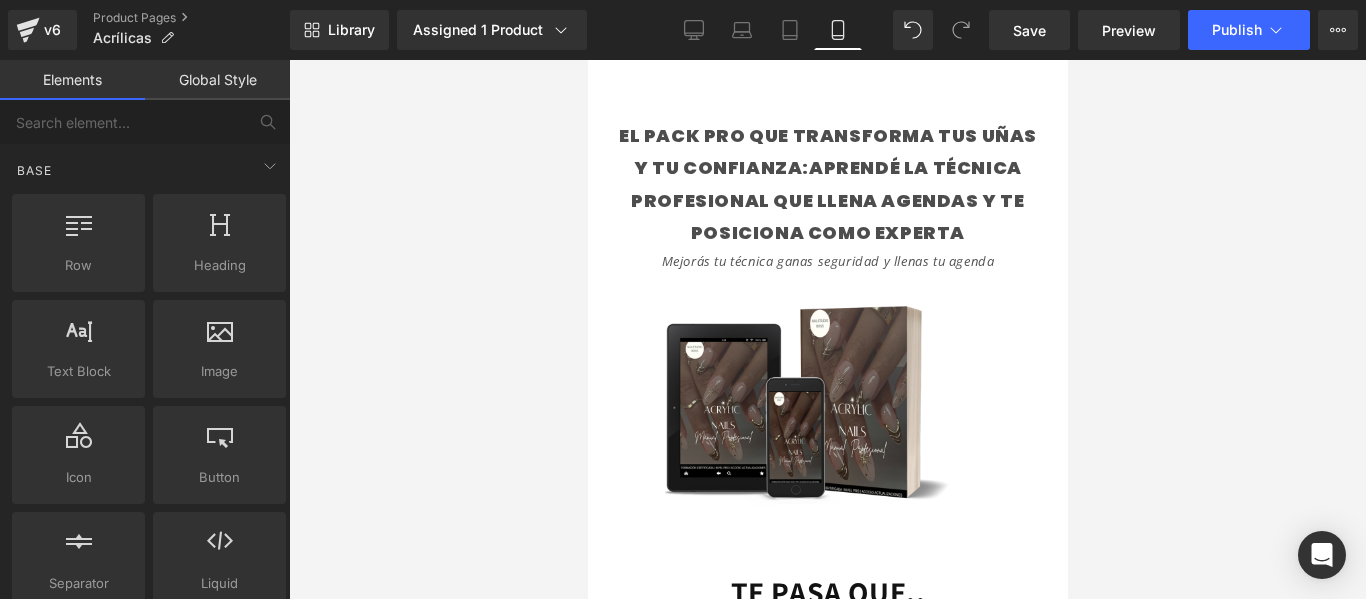 scroll, scrollTop: 2756, scrollLeft: 0, axis: vertical 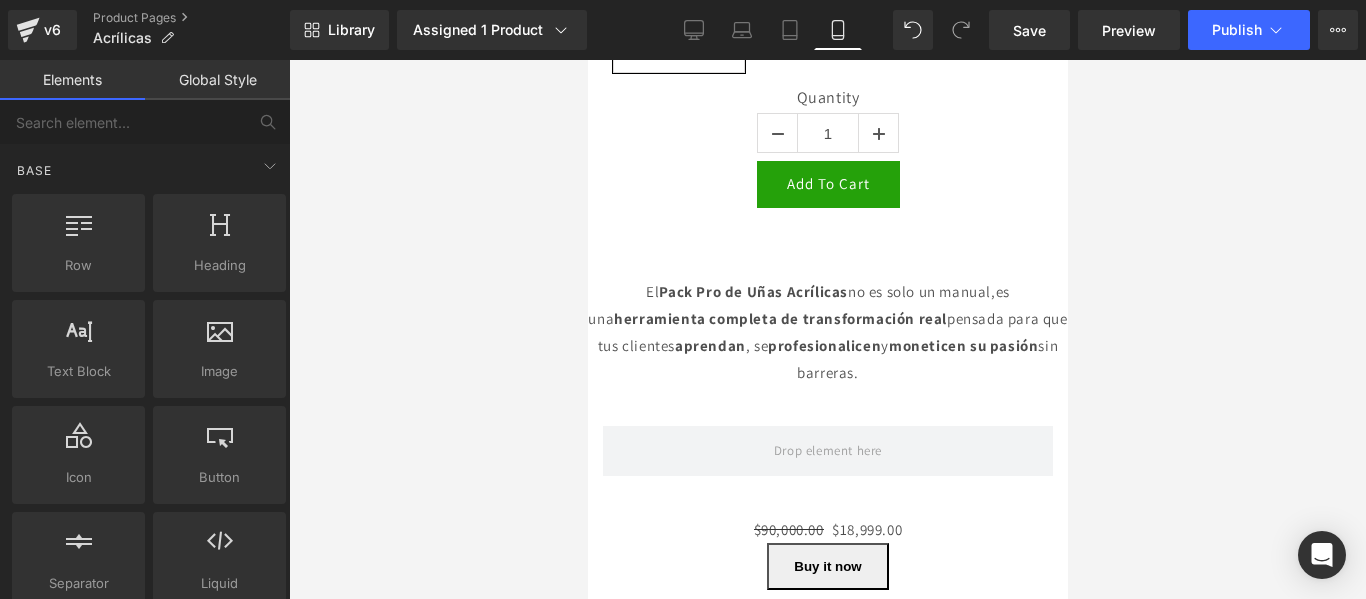 click at bounding box center [827, 329] 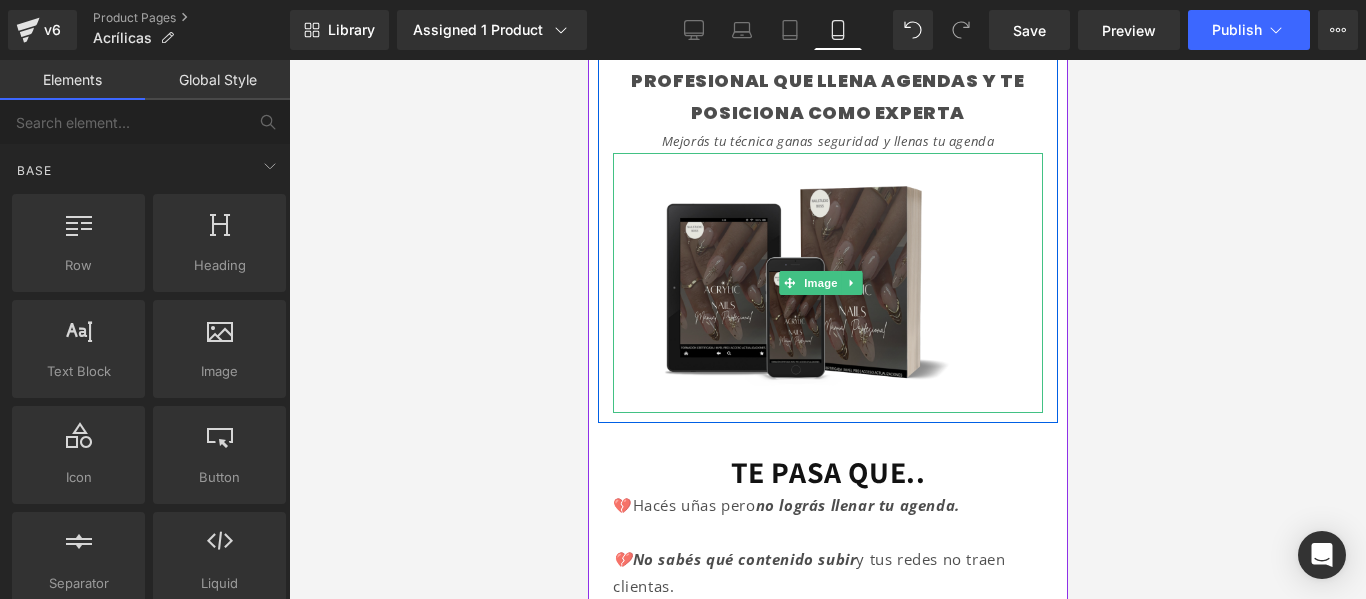 scroll, scrollTop: 0, scrollLeft: 0, axis: both 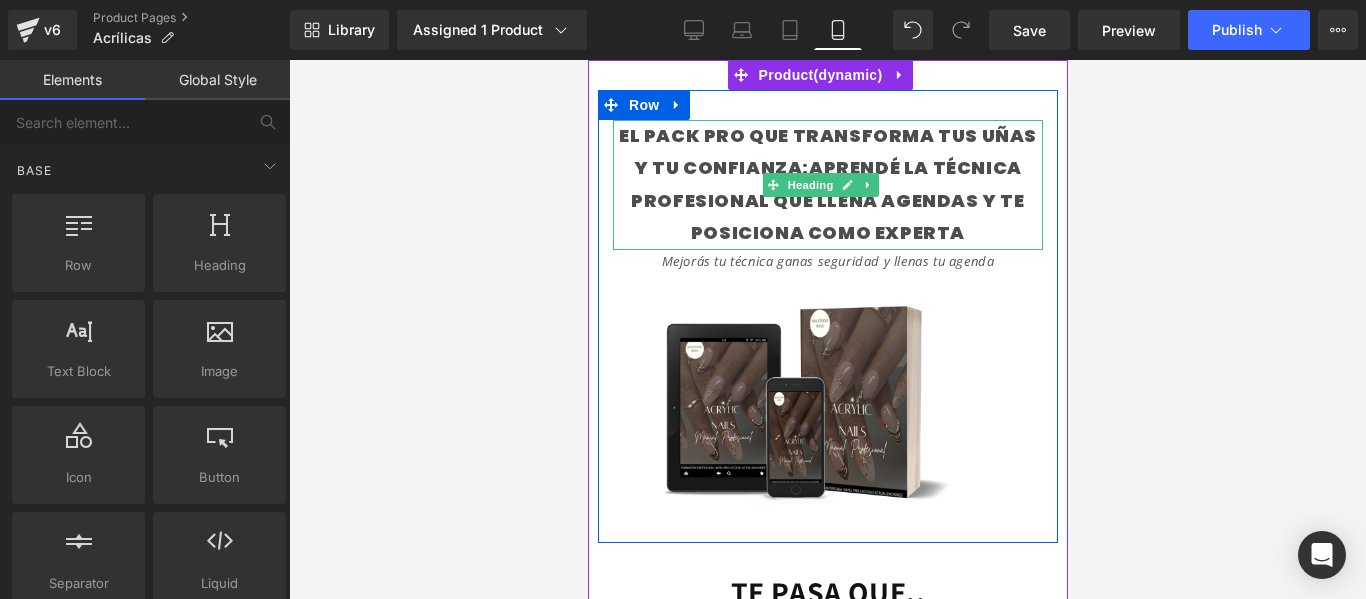 click on "EL PACK PRO QUE TRANSFORMA TUS UÑAS Y TU CONFIANZA:APRENDÉ LA TÉCNICA PROFESIONAL QUE LLENA AGENDAS Y TE POSICIONA COMO EXPERTA" at bounding box center (827, 184) 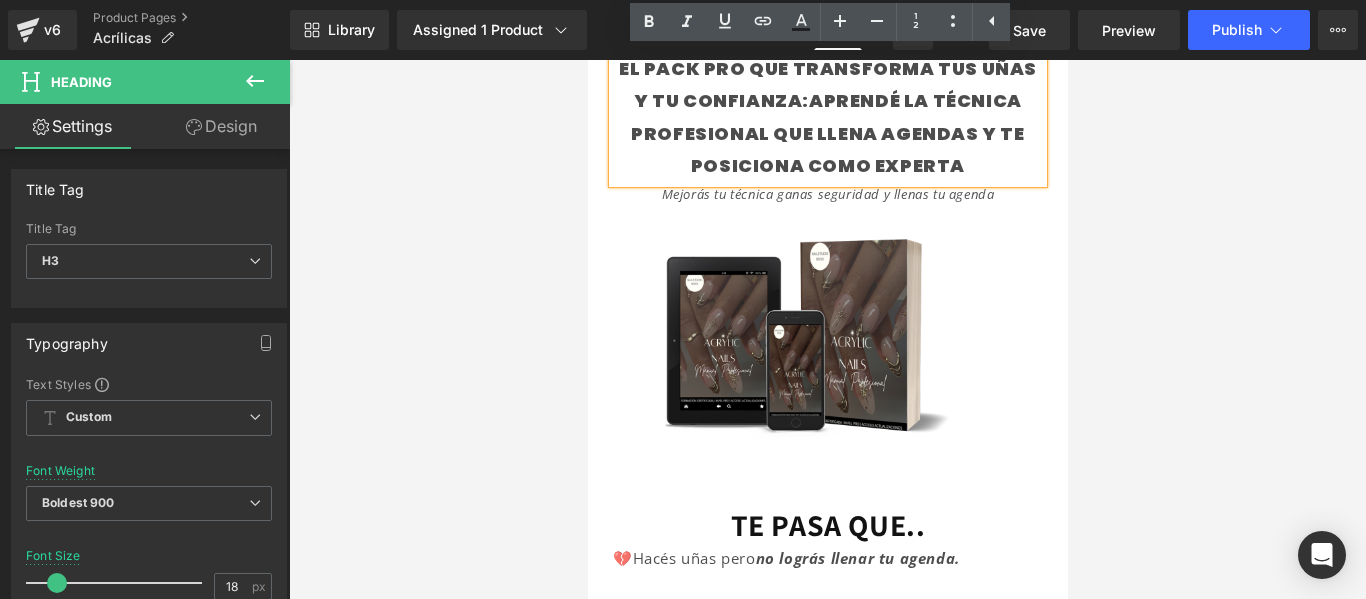 scroll, scrollTop: 66, scrollLeft: 0, axis: vertical 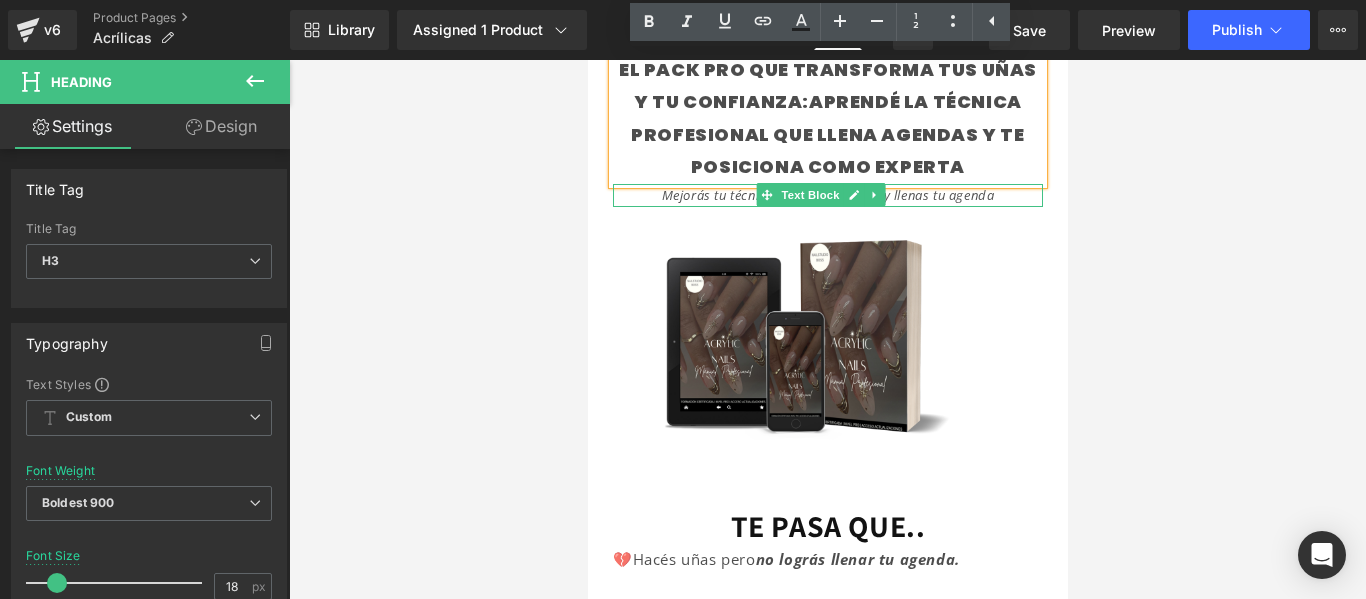 click on "Mejorás tu técnica ganas seguridad y llenas tu agenda" at bounding box center [827, 195] 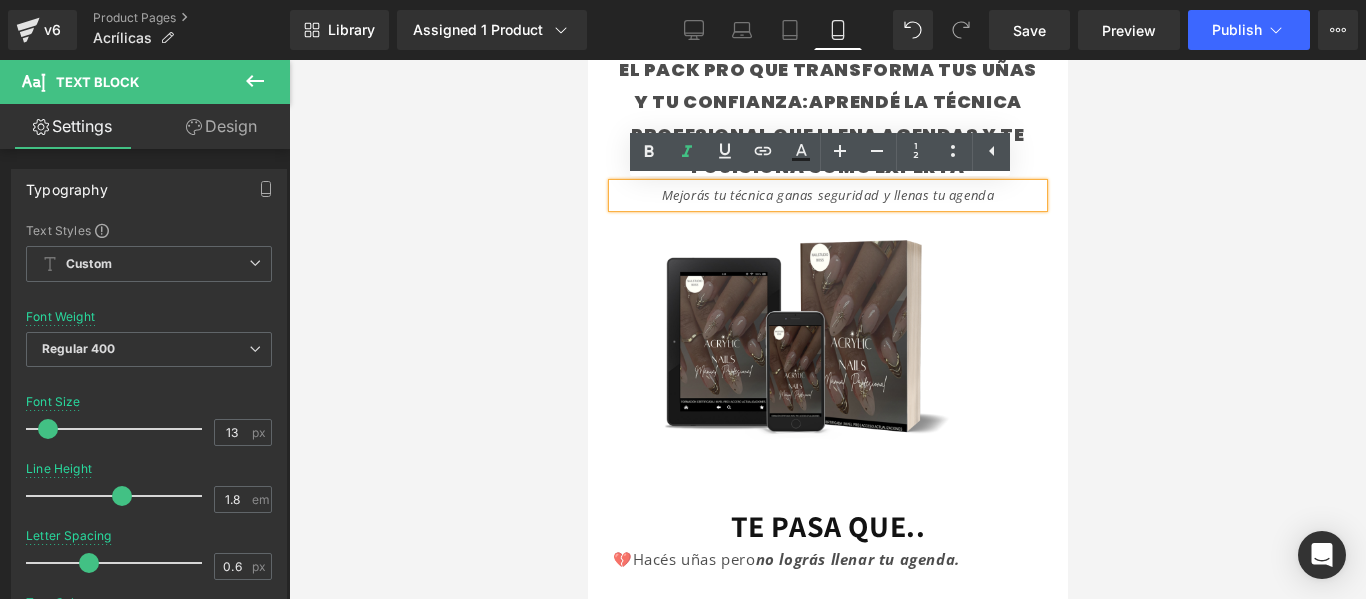 click on "Mejorás tu técnica ganas seguridad y llenas tu agenda" at bounding box center [827, 195] 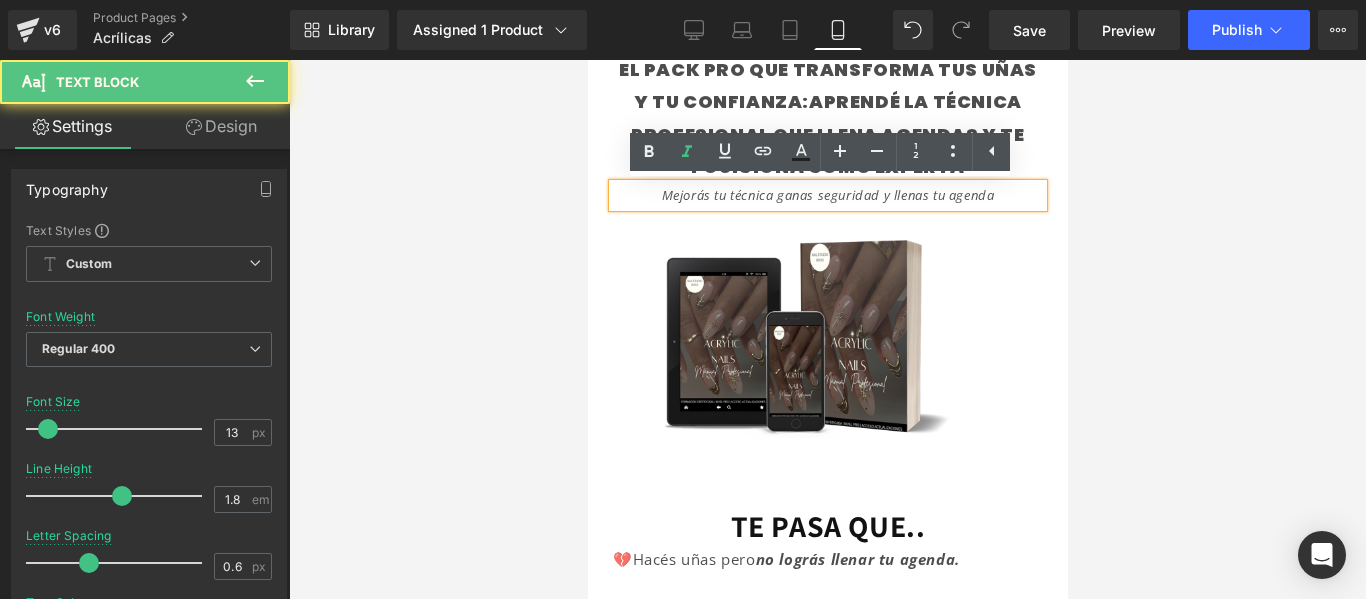 type 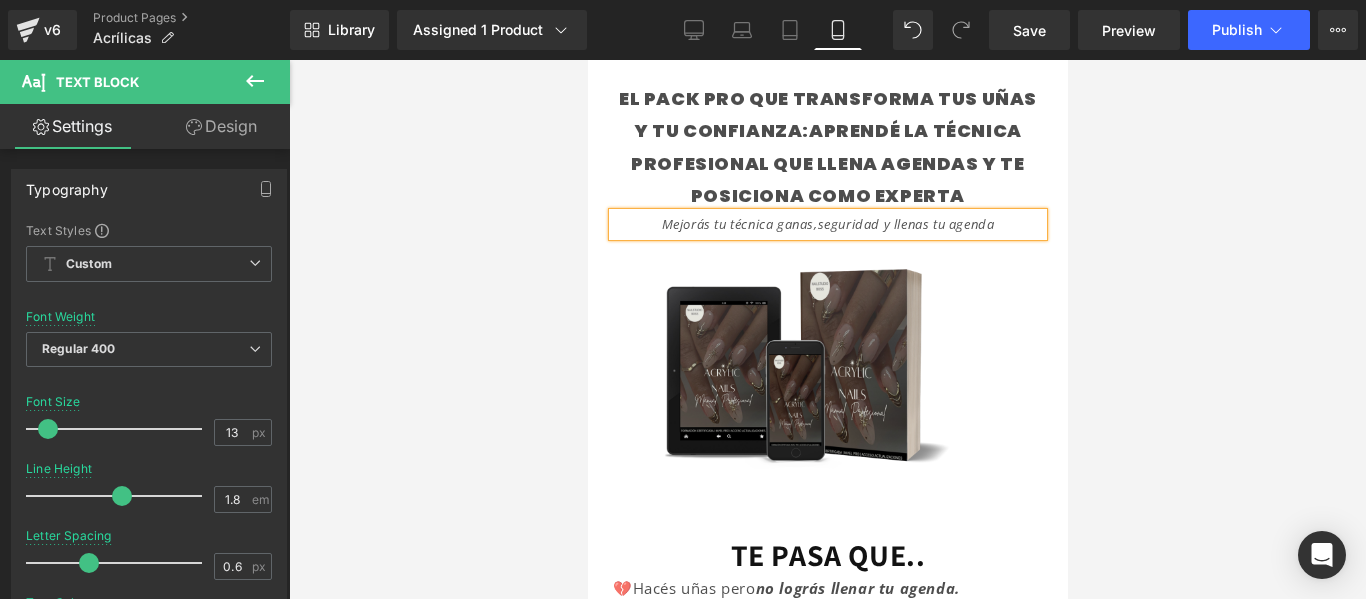 scroll, scrollTop: 0, scrollLeft: 0, axis: both 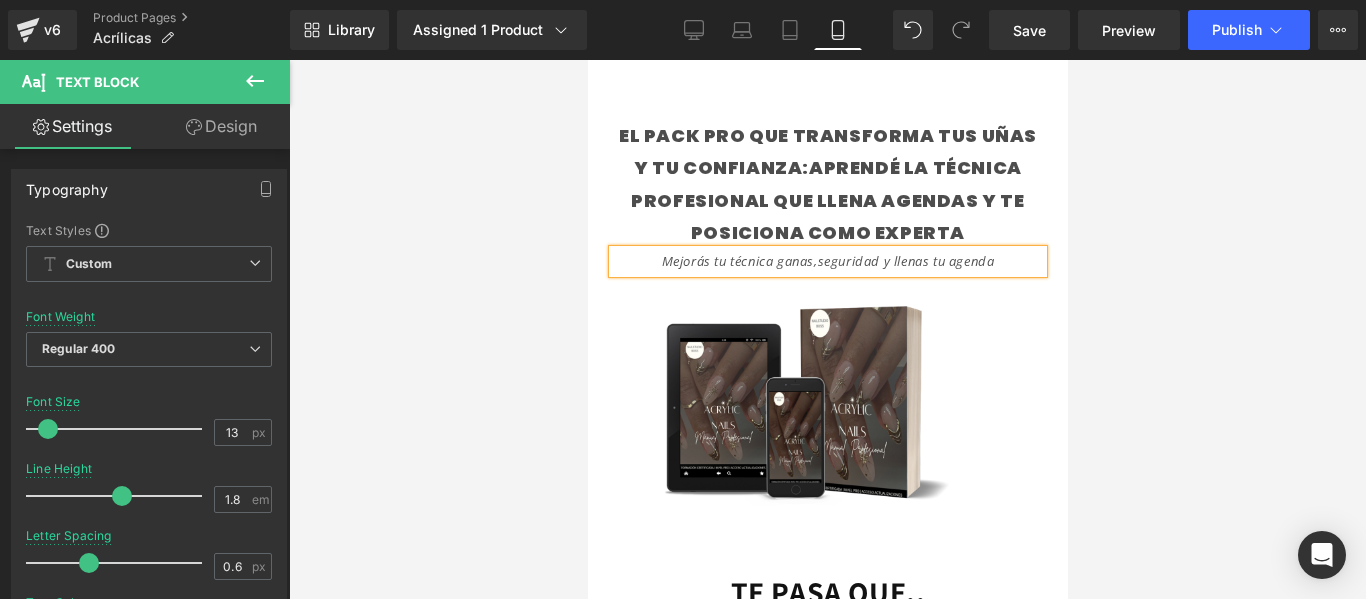 click on "Mejorás tu técnica ganas,seguridad y llenas tu agenda" at bounding box center (827, 261) 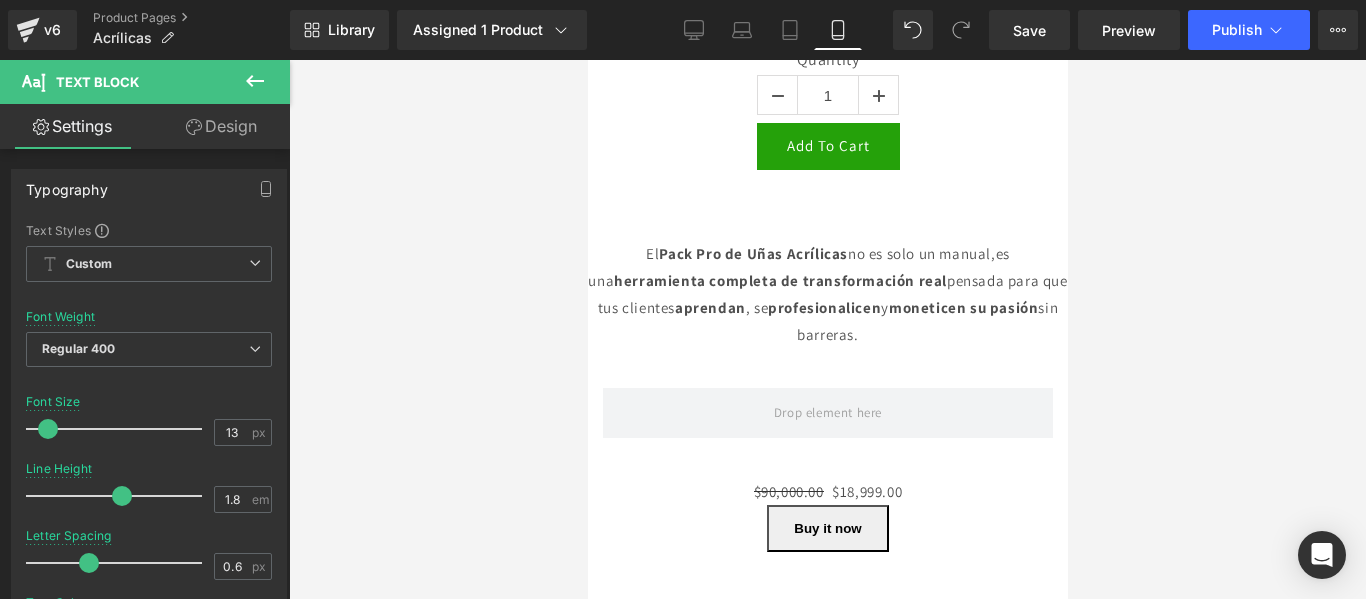 scroll, scrollTop: 2801, scrollLeft: 0, axis: vertical 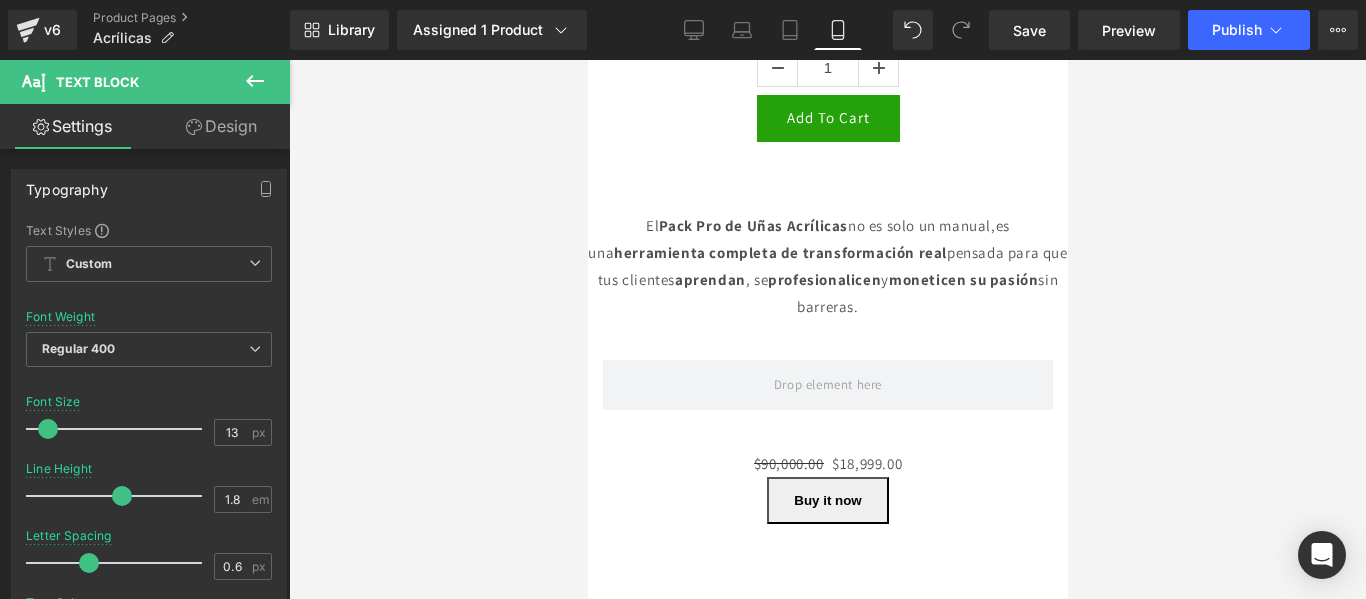 click 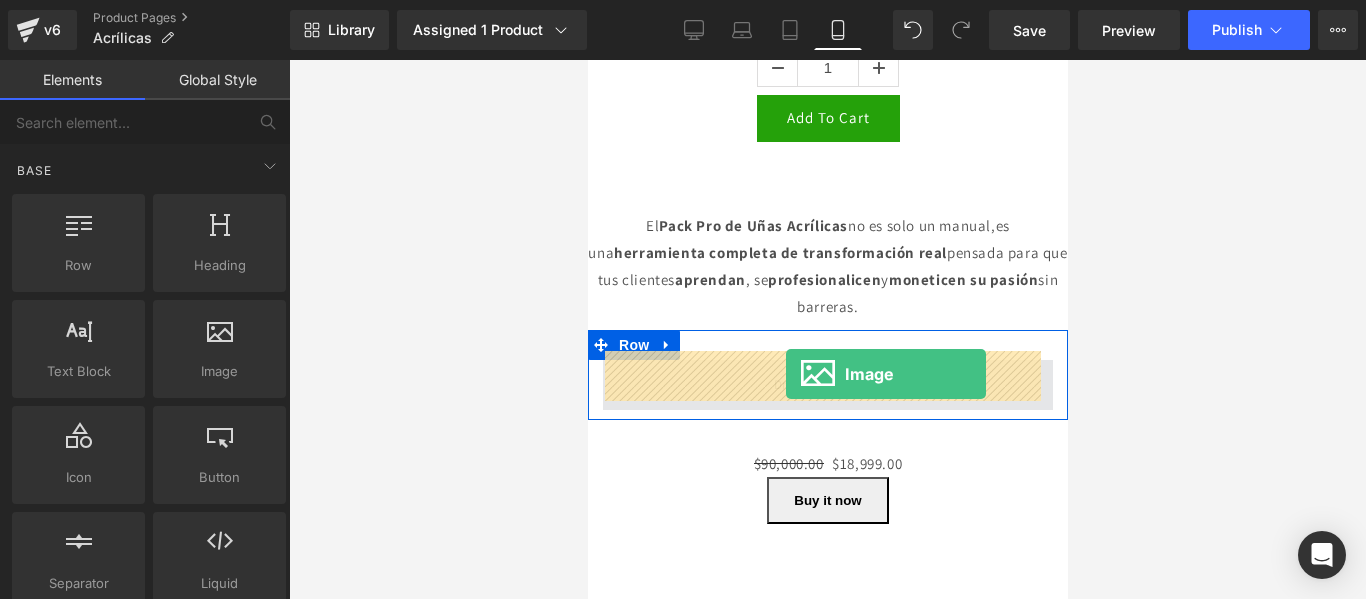 drag, startPoint x: 766, startPoint y: 435, endPoint x: 785, endPoint y: 374, distance: 63.89053 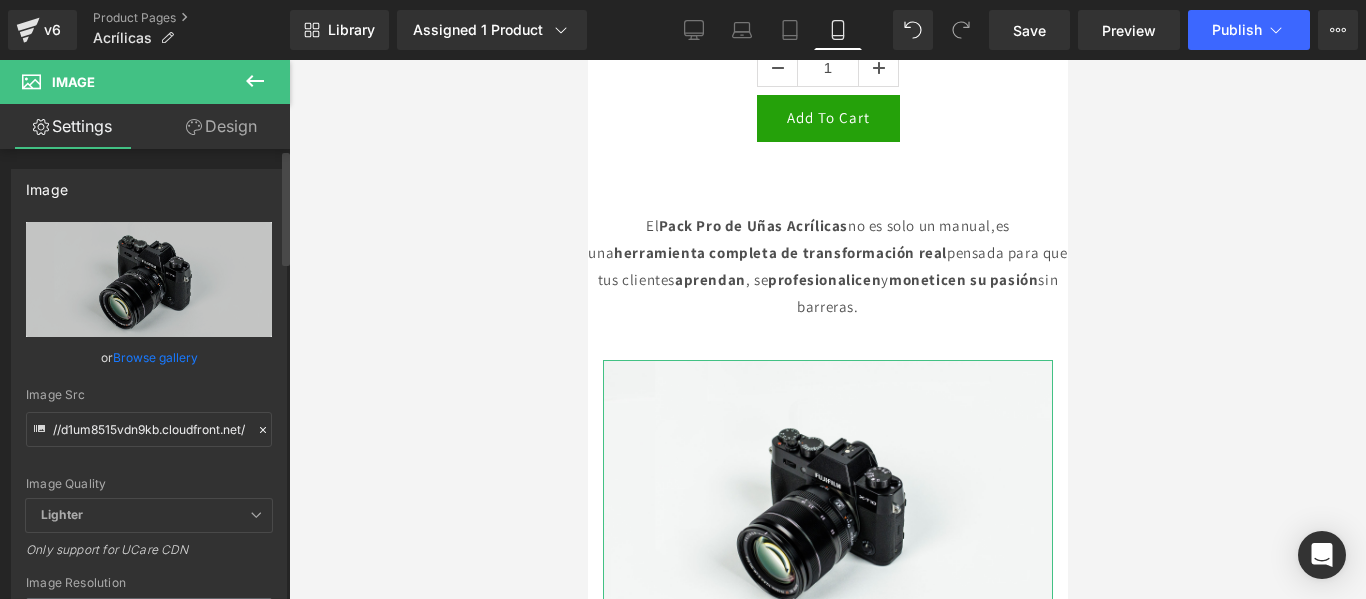 click 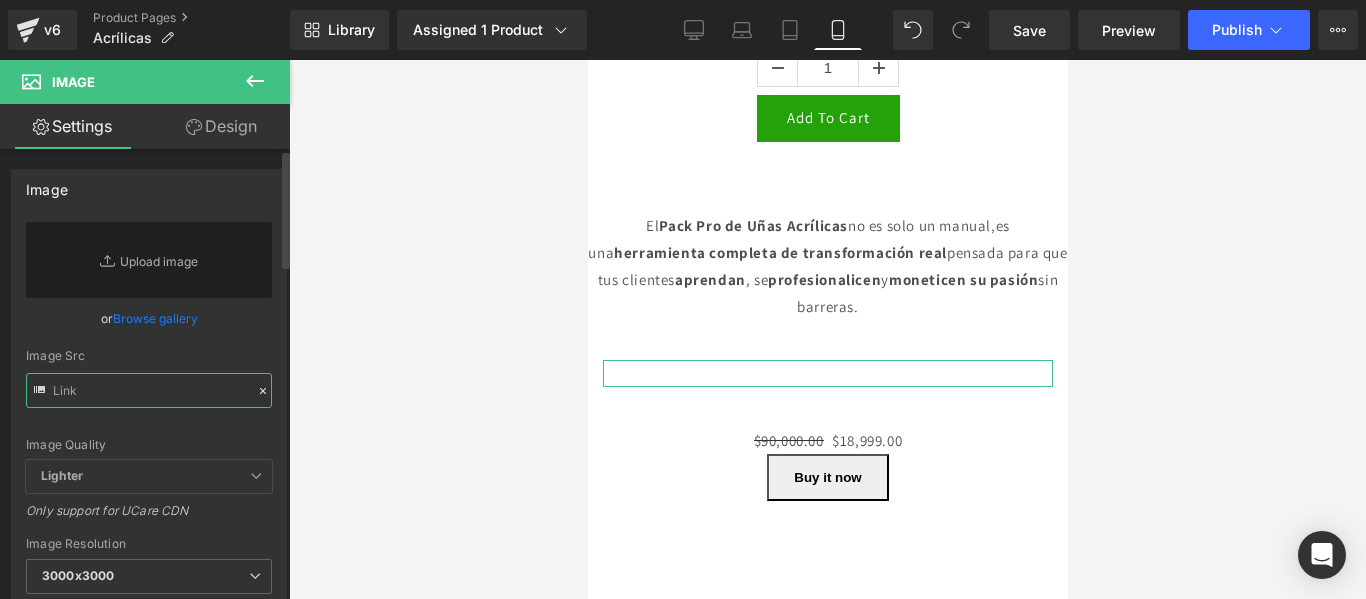 click at bounding box center (149, 390) 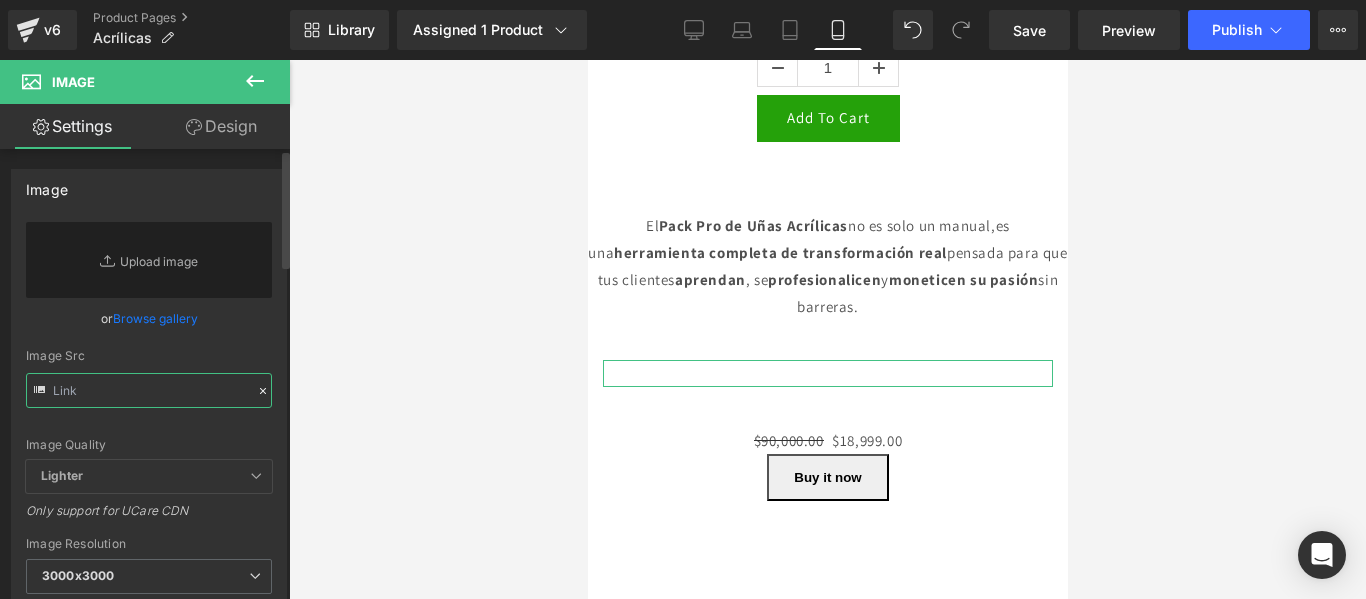 paste on "https://i.postimg.cc/vmkrGPmT/Tranquila-no-est-s-sola-Yo-tambi-n-pas-por-eso-y-por-eso-cre-este-pack-digital-completo-pensado.png" 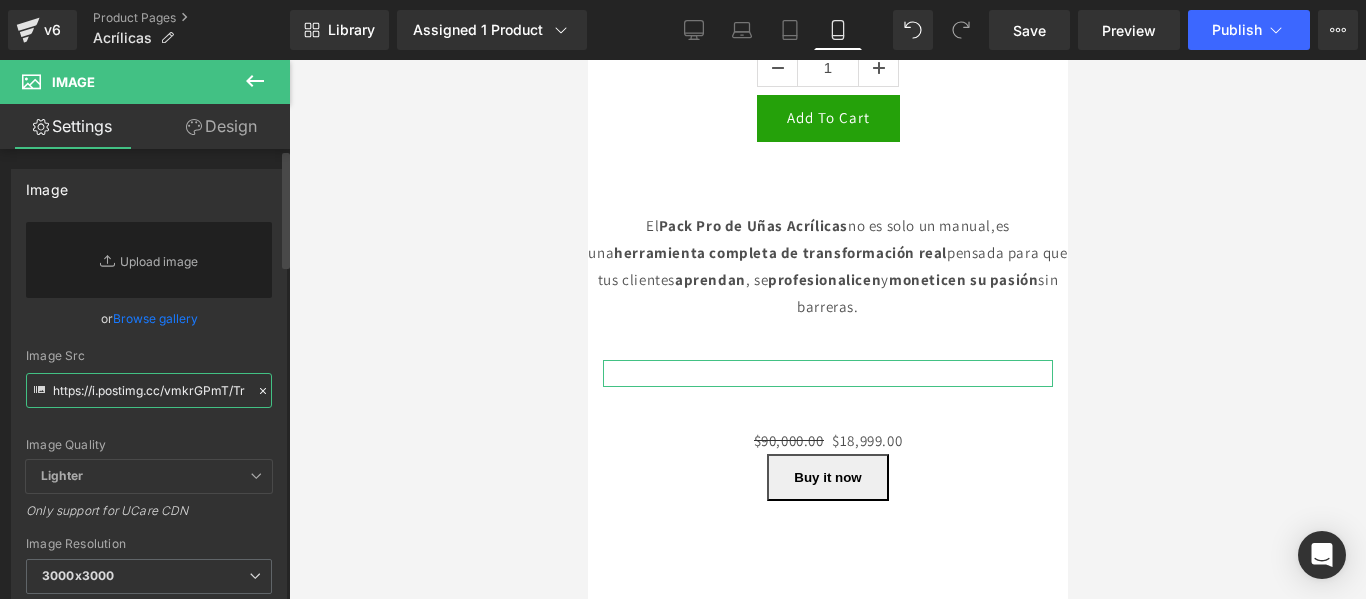 scroll, scrollTop: 0, scrollLeft: 605, axis: horizontal 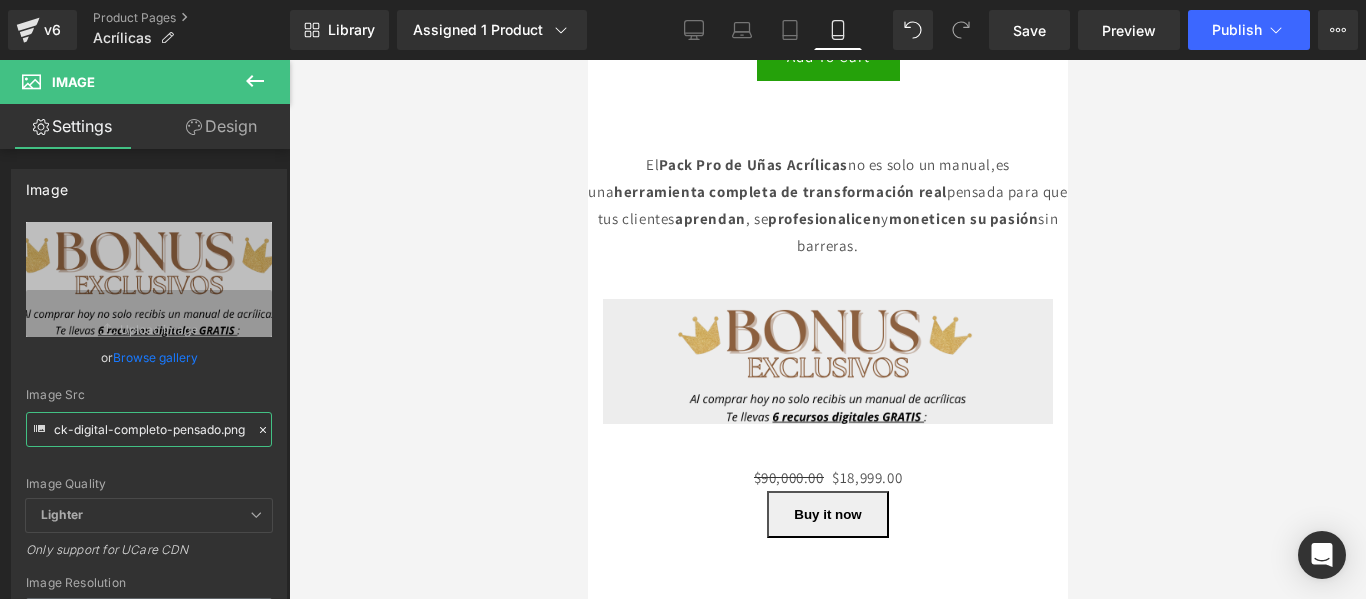 type on "https://i.postimg.cc/vmkrGPmT/Tranquila-no-est-s-sola-Yo-tambi-n-pas-por-eso-y-por-eso-cre-este-pack-digital-completo-pensado.png" 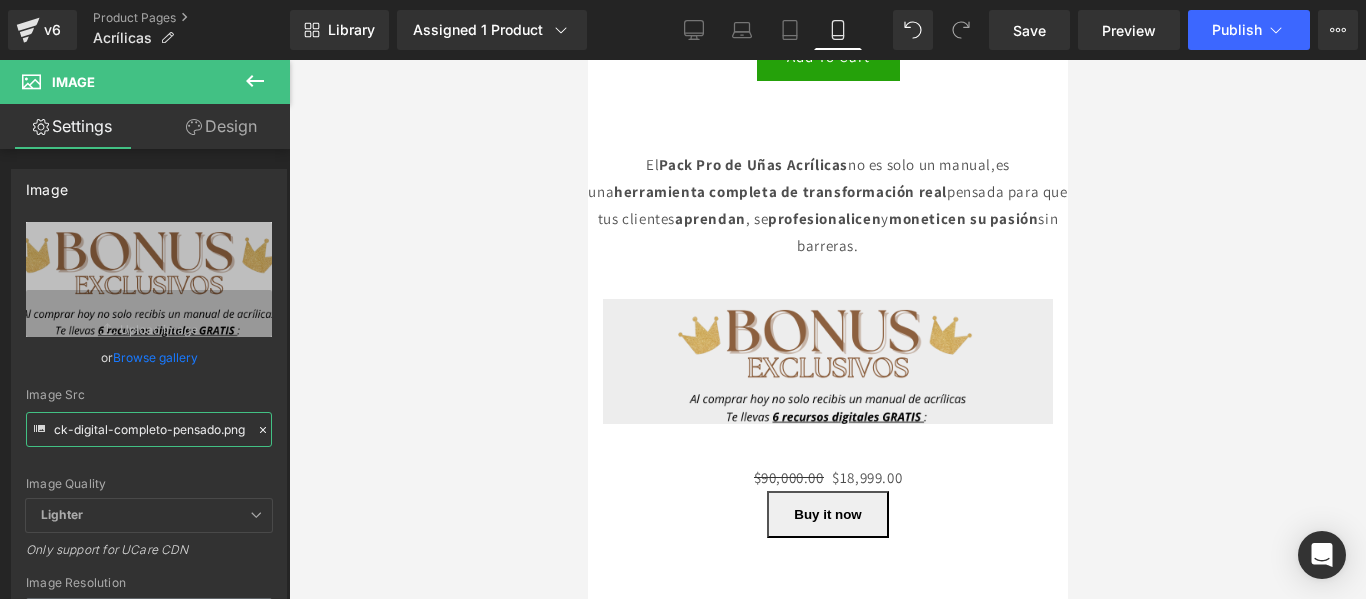 scroll, scrollTop: 0, scrollLeft: 0, axis: both 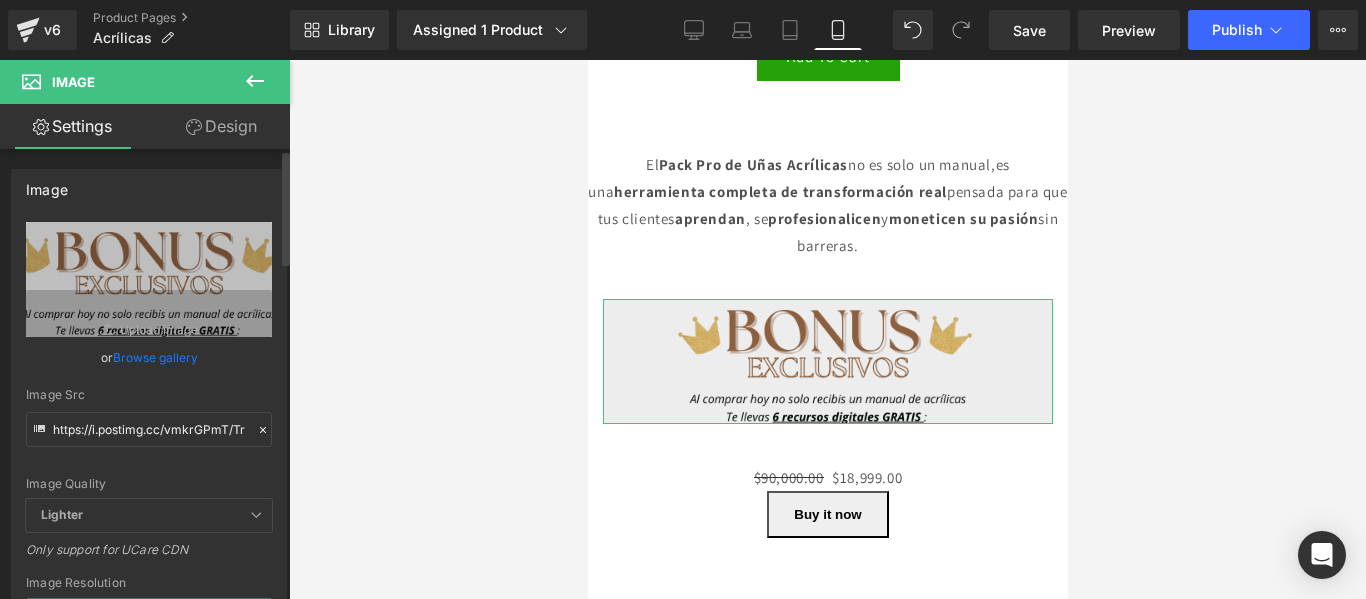 click 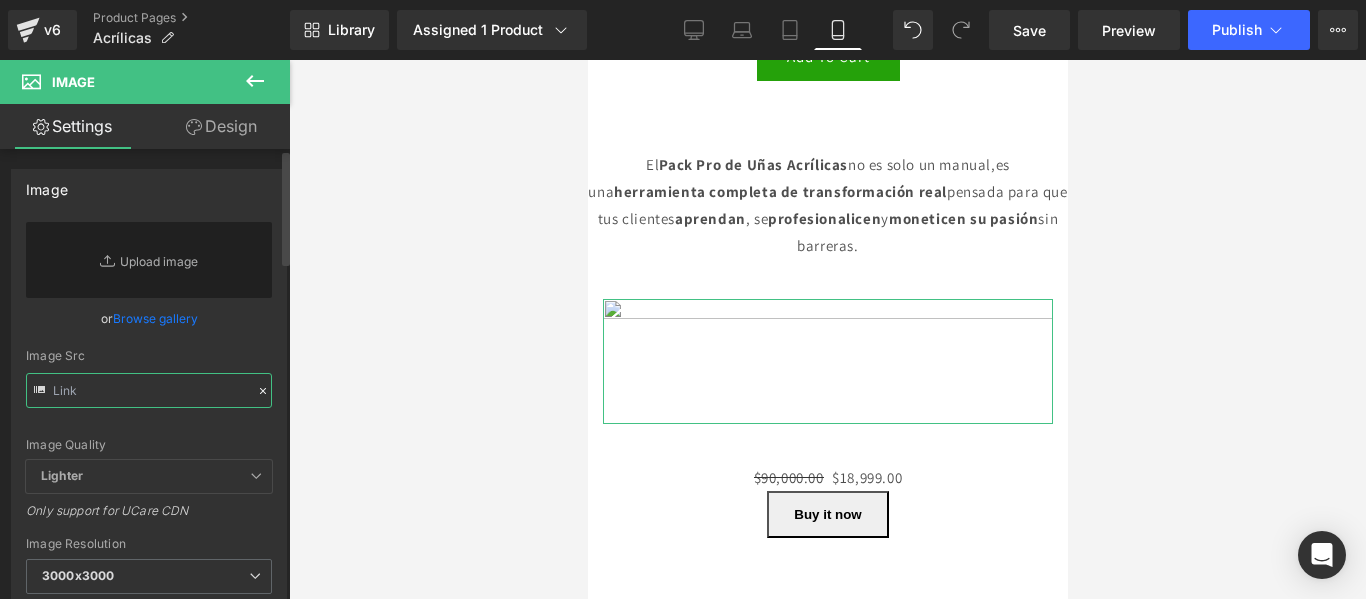 click at bounding box center [149, 390] 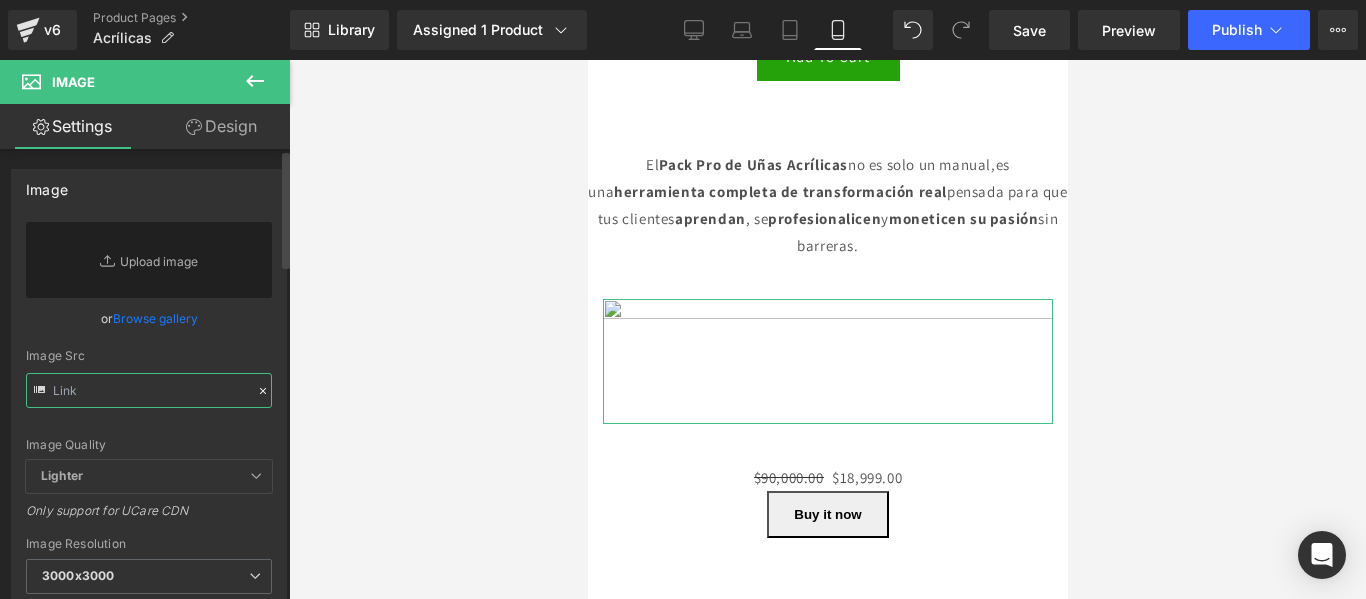paste on "https://i.postimg.cc/sf6VxtrT/Tranquila-no-est-s-sola-Yo-tambi-n-pas-por-eso-y-por-eso-cre-este-pack-digital-completo-pensado.png" 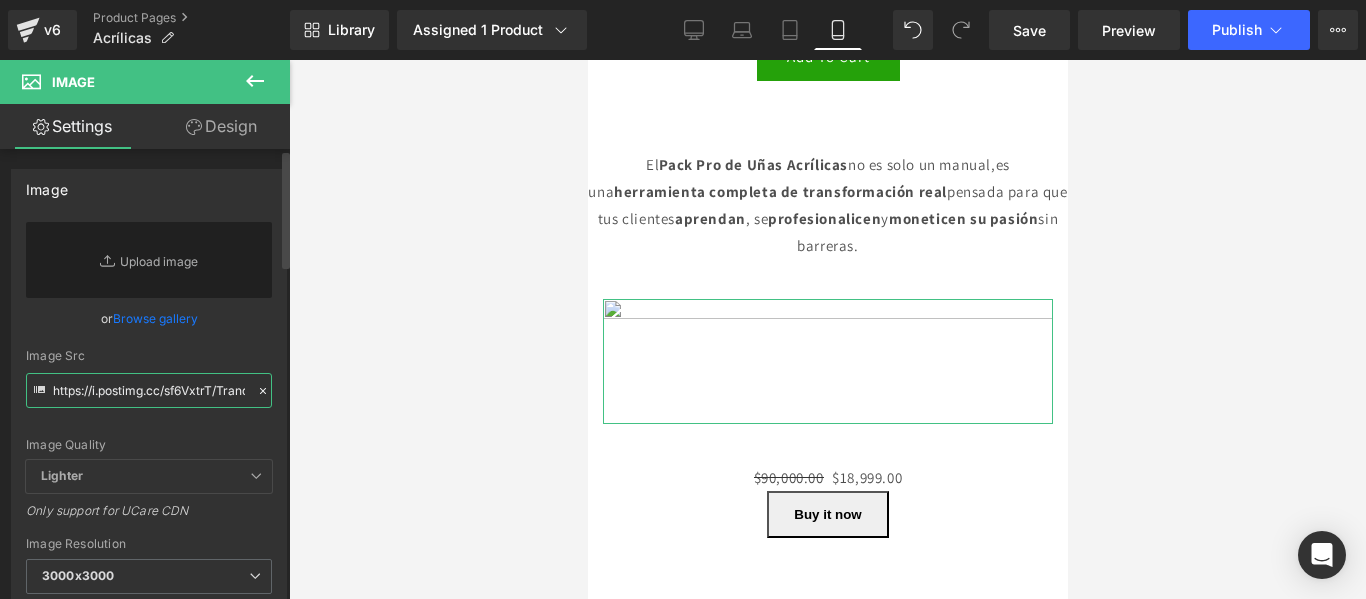 scroll, scrollTop: 0, scrollLeft: 592, axis: horizontal 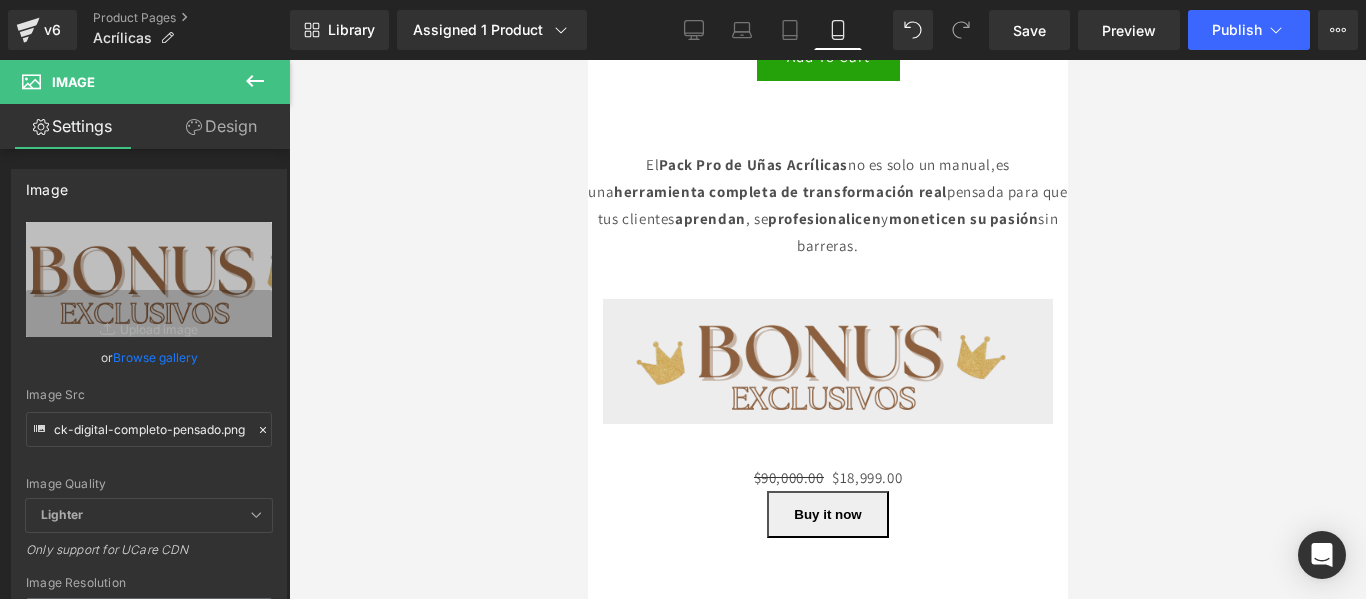 click at bounding box center (827, 329) 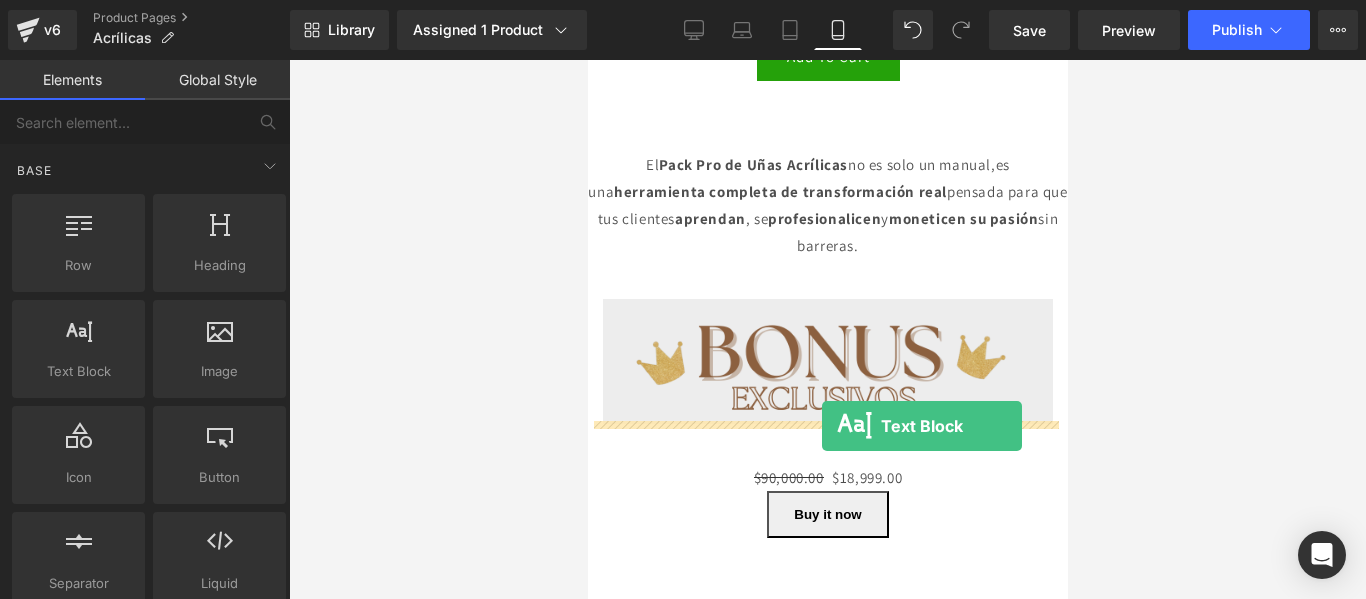 drag, startPoint x: 702, startPoint y: 412, endPoint x: 821, endPoint y: 426, distance: 119.8207 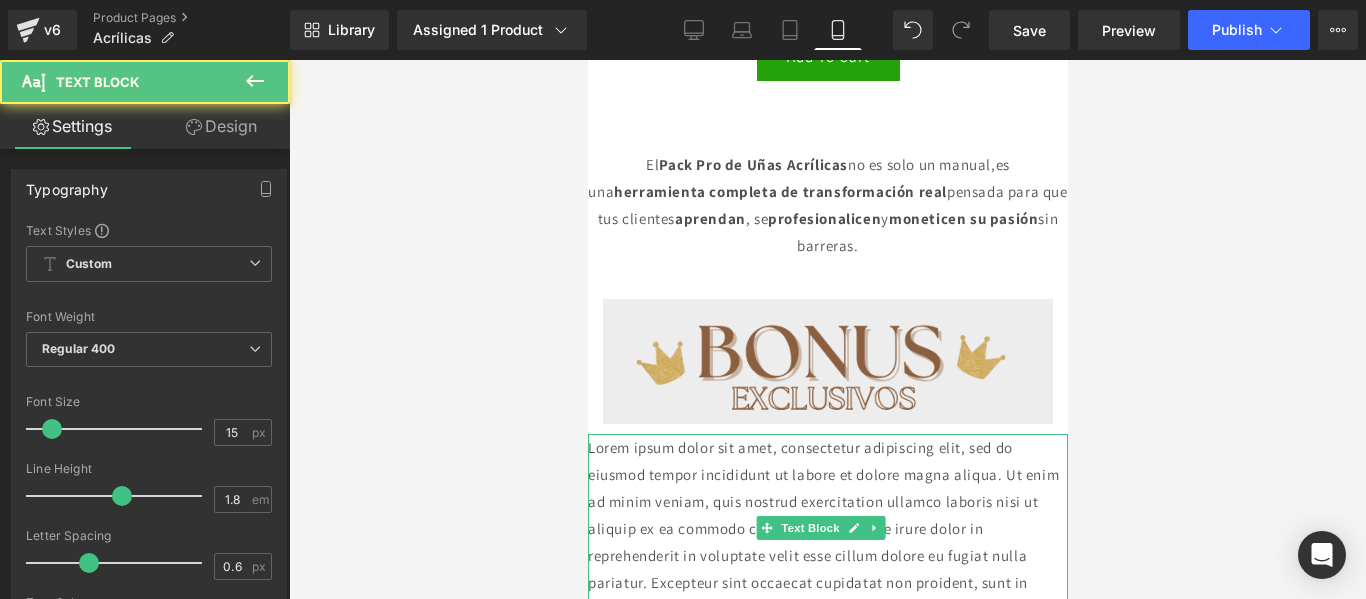 click on "Lorem ipsum dolor sit amet, consectetur adipiscing elit, sed do eiusmod tempor incididunt ut labore et dolore magna aliqua. Ut enim ad minim veniam, quis nostrud exercitation ullamco laboris nisi ut aliquip ex ea commodo consequat. Duis aute irure dolor in reprehenderit in voluptate velit esse cillum dolore eu fugiat nulla pariatur. Excepteur sint occaecat cupidatat non proident, sunt in culpa qui officia deserunt mollit anim id est laborum." at bounding box center [827, 528] 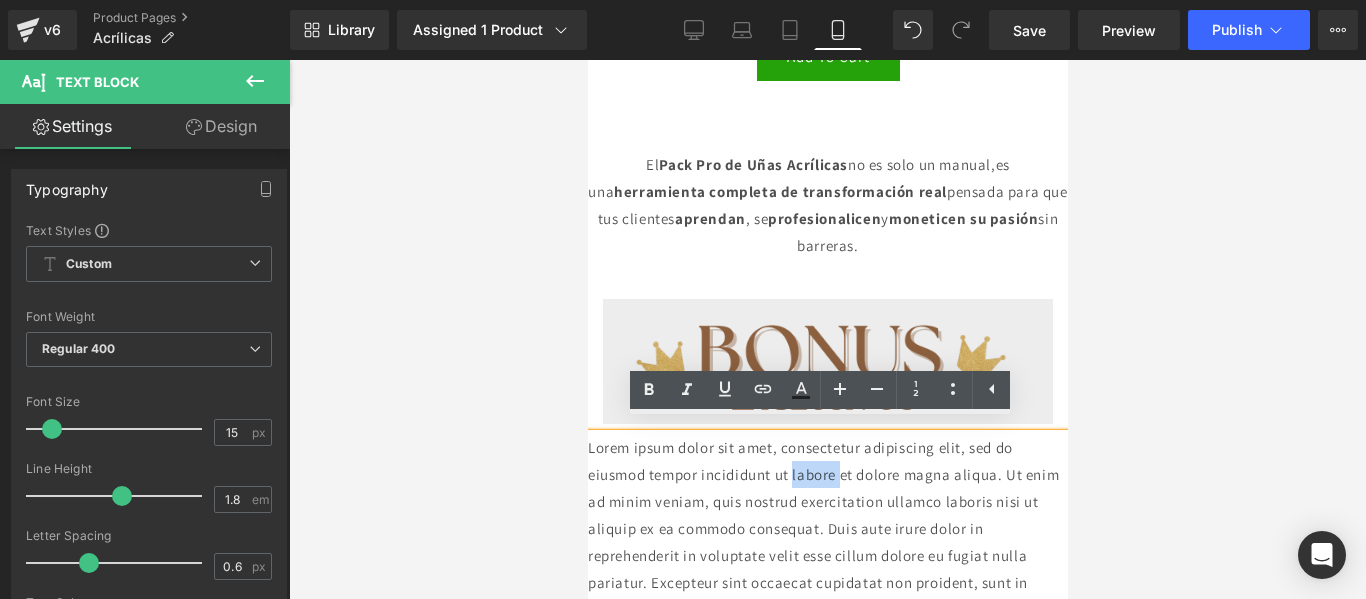 click on "Lorem ipsum dolor sit amet, consectetur adipiscing elit, sed do eiusmod tempor incididunt ut labore et dolore magna aliqua. Ut enim ad minim veniam, quis nostrud exercitation ullamco laboris nisi ut aliquip ex ea commodo consequat. Duis aute irure dolor in reprehenderit in voluptate velit esse cillum dolore eu fugiat nulla pariatur. Excepteur sint occaecat cupidatat non proident, sunt in culpa qui officia deserunt mollit anim id est laborum." at bounding box center [827, 528] 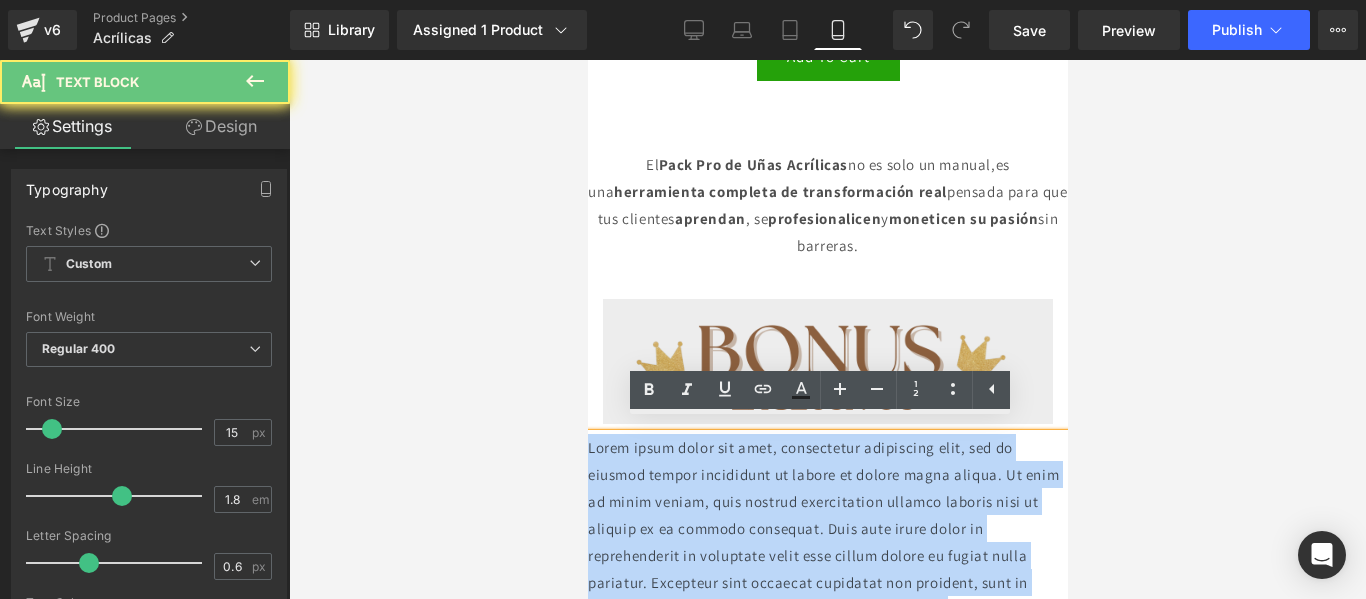 click on "Lorem ipsum dolor sit amet, consectetur adipiscing elit, sed do eiusmod tempor incididunt ut labore et dolore magna aliqua. Ut enim ad minim veniam, quis nostrud exercitation ullamco laboris nisi ut aliquip ex ea commodo consequat. Duis aute irure dolor in reprehenderit in voluptate velit esse cillum dolore eu fugiat nulla pariatur. Excepteur sint occaecat cupidatat non proident, sunt in culpa qui officia deserunt mollit anim id est laborum." at bounding box center (827, 528) 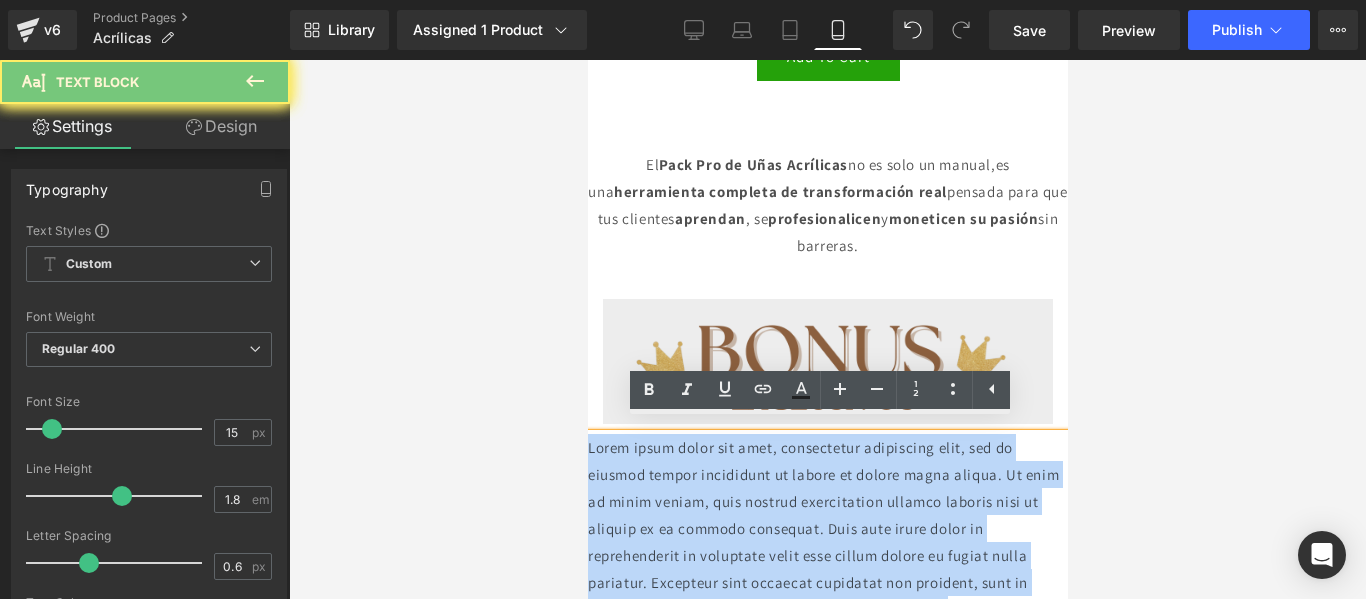 click on "Lorem ipsum dolor sit amet, consectetur adipiscing elit, sed do eiusmod tempor incididunt ut labore et dolore magna aliqua. Ut enim ad minim veniam, quis nostrud exercitation ullamco laboris nisi ut aliquip ex ea commodo consequat. Duis aute irure dolor in reprehenderit in voluptate velit esse cillum dolore eu fugiat nulla pariatur. Excepteur sint occaecat cupidatat non proident, sunt in culpa qui officia deserunt mollit anim id est laborum." at bounding box center [827, 528] 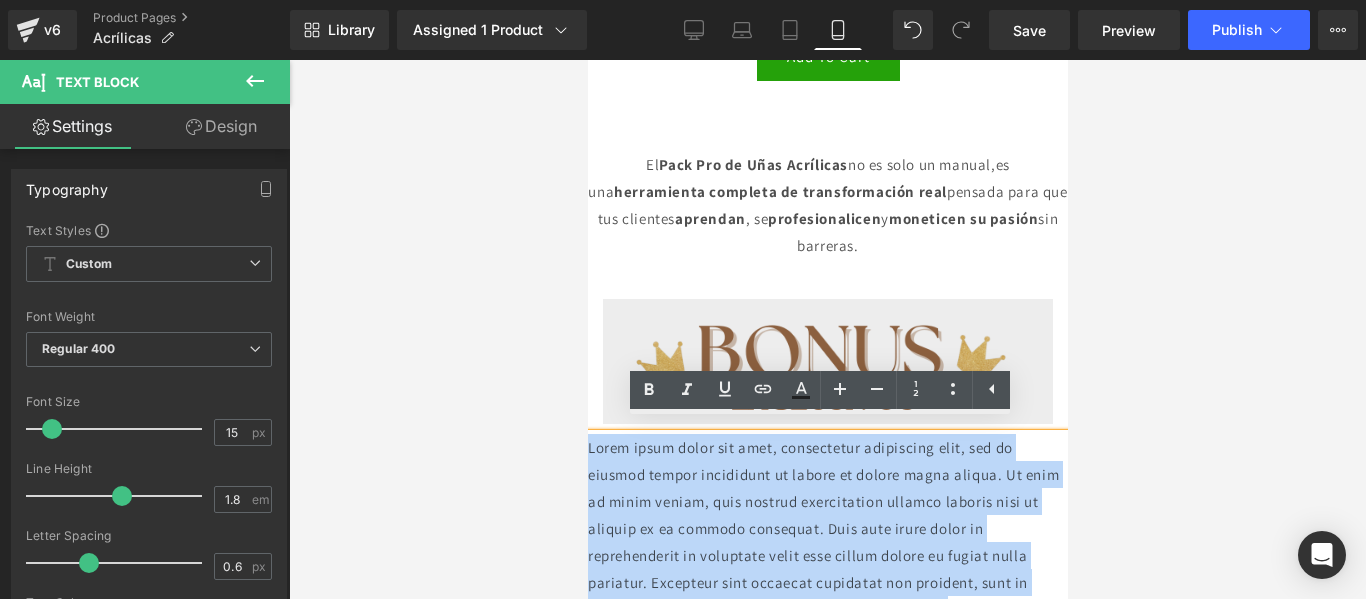 type 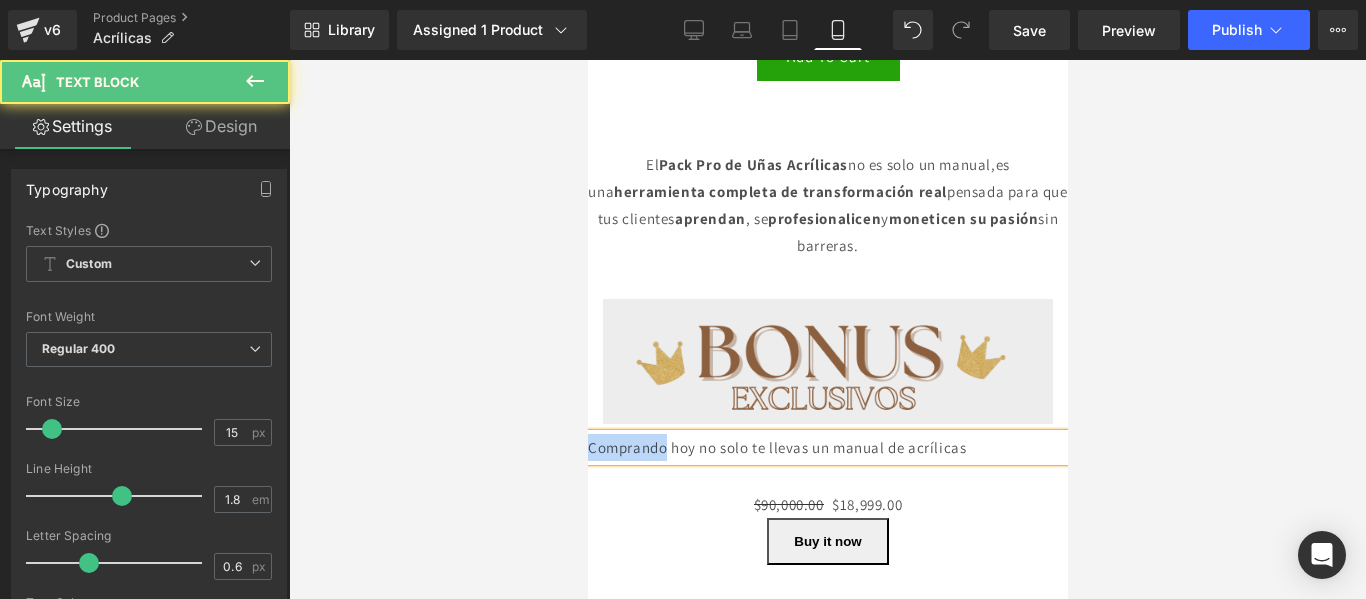 drag, startPoint x: 669, startPoint y: 436, endPoint x: 578, endPoint y: 436, distance: 91 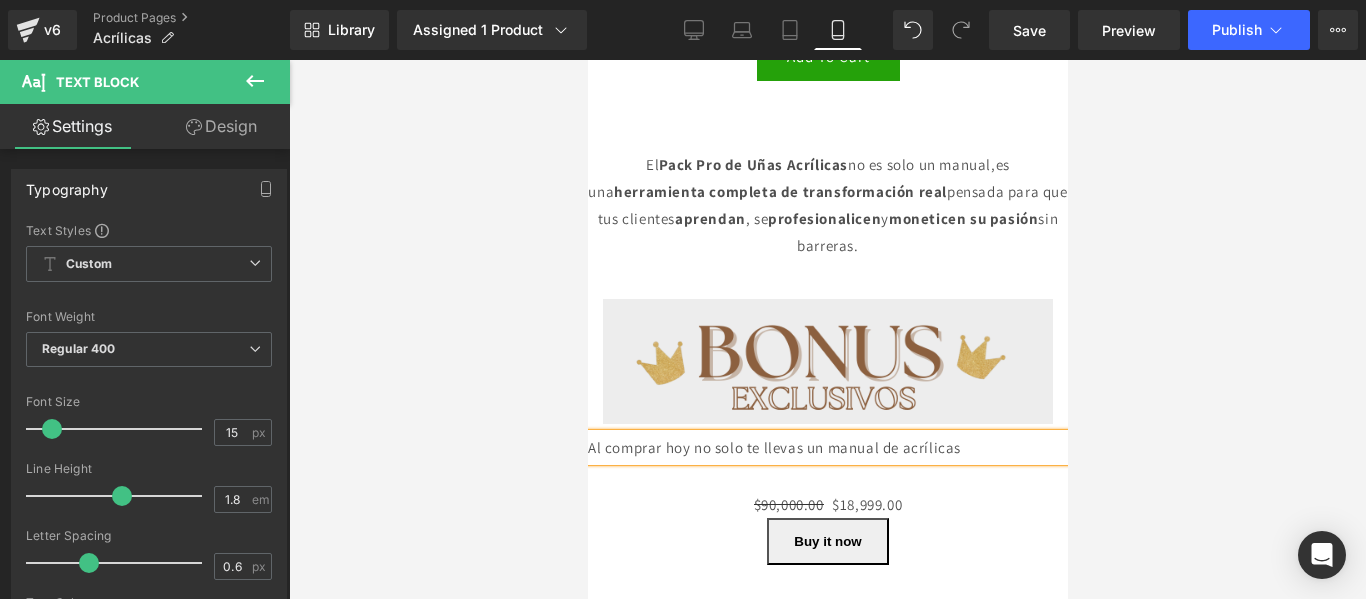 click on "Al comprar hoy no solo te llevas un manual de acrílicas" at bounding box center (827, 447) 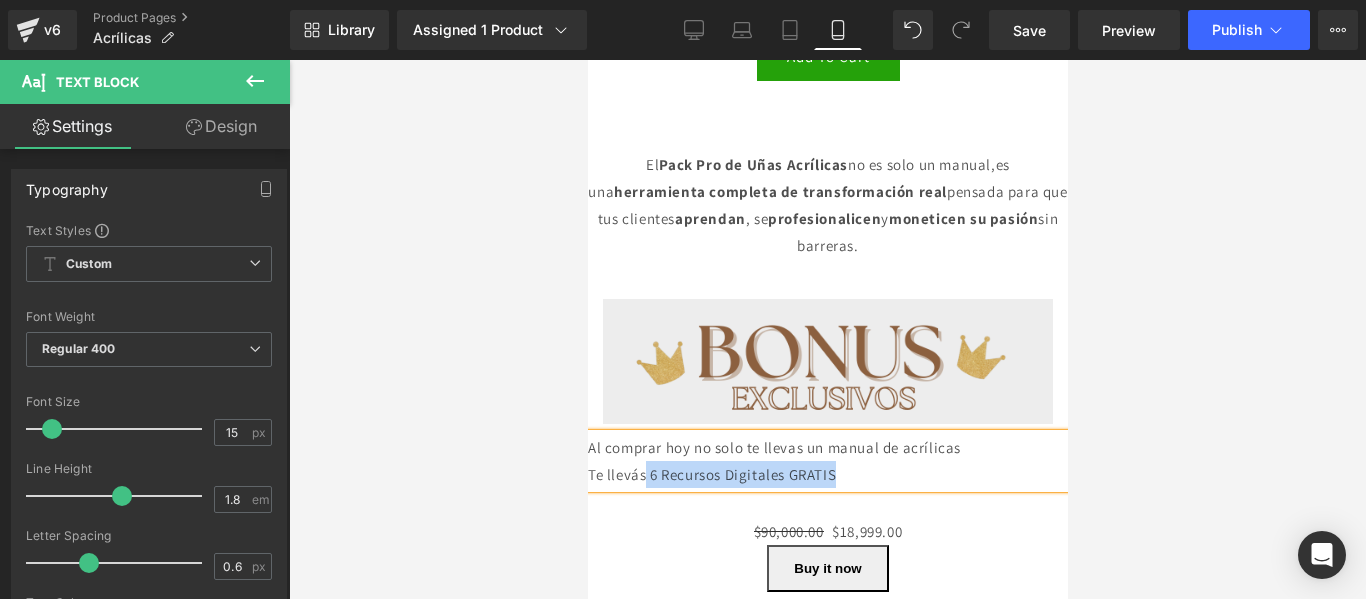 drag, startPoint x: 874, startPoint y: 464, endPoint x: 651, endPoint y: 461, distance: 223.02017 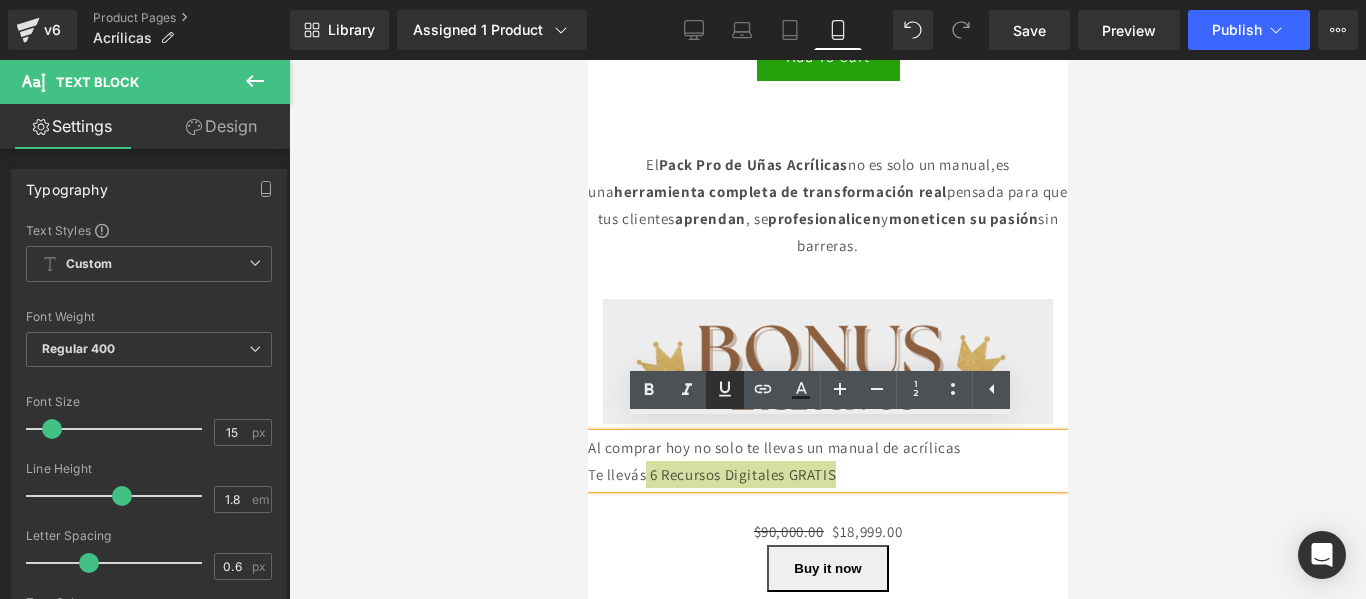 click 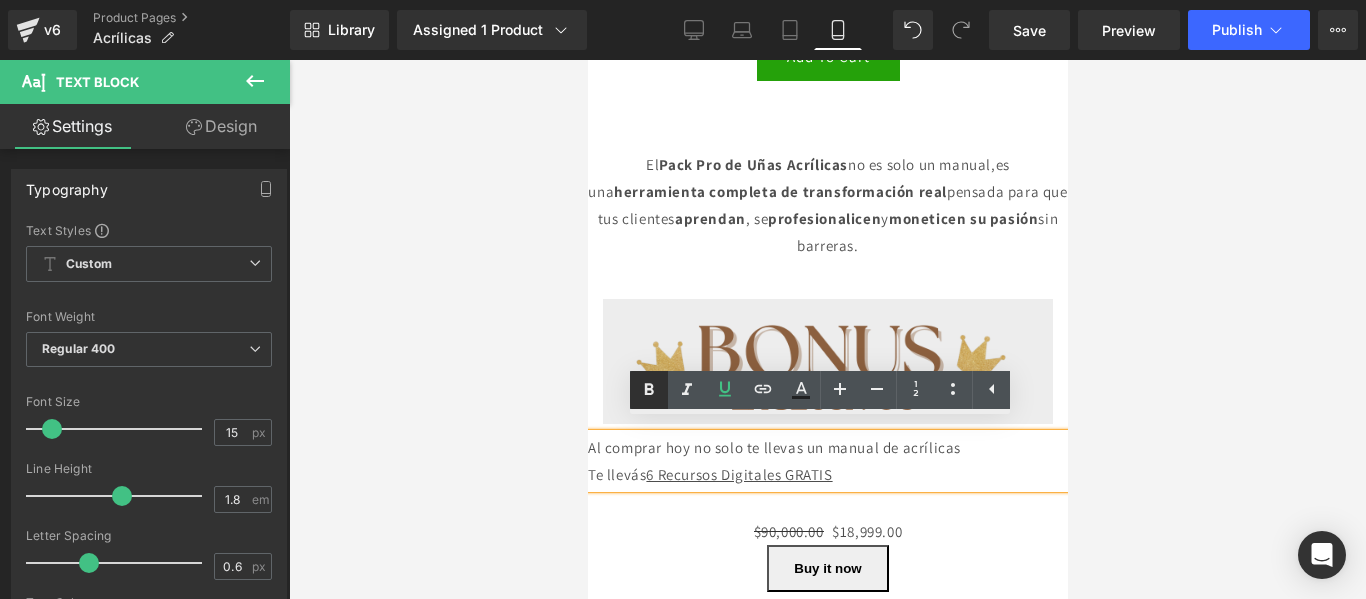 click 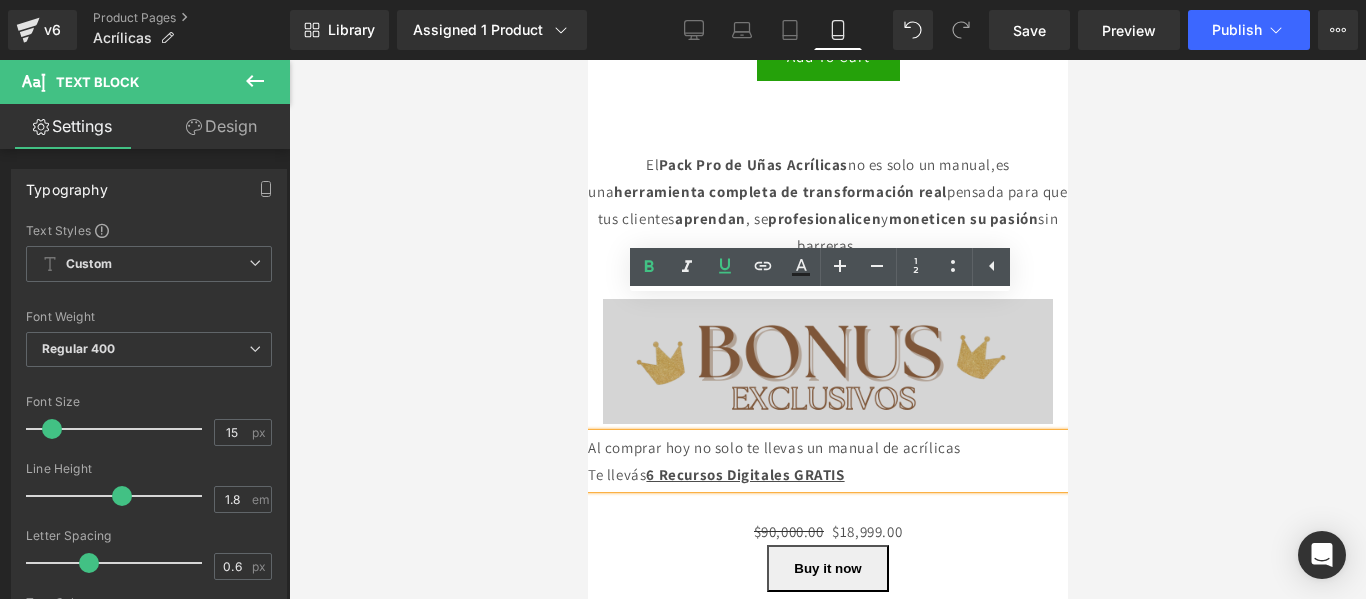 scroll, scrollTop: 3008, scrollLeft: 0, axis: vertical 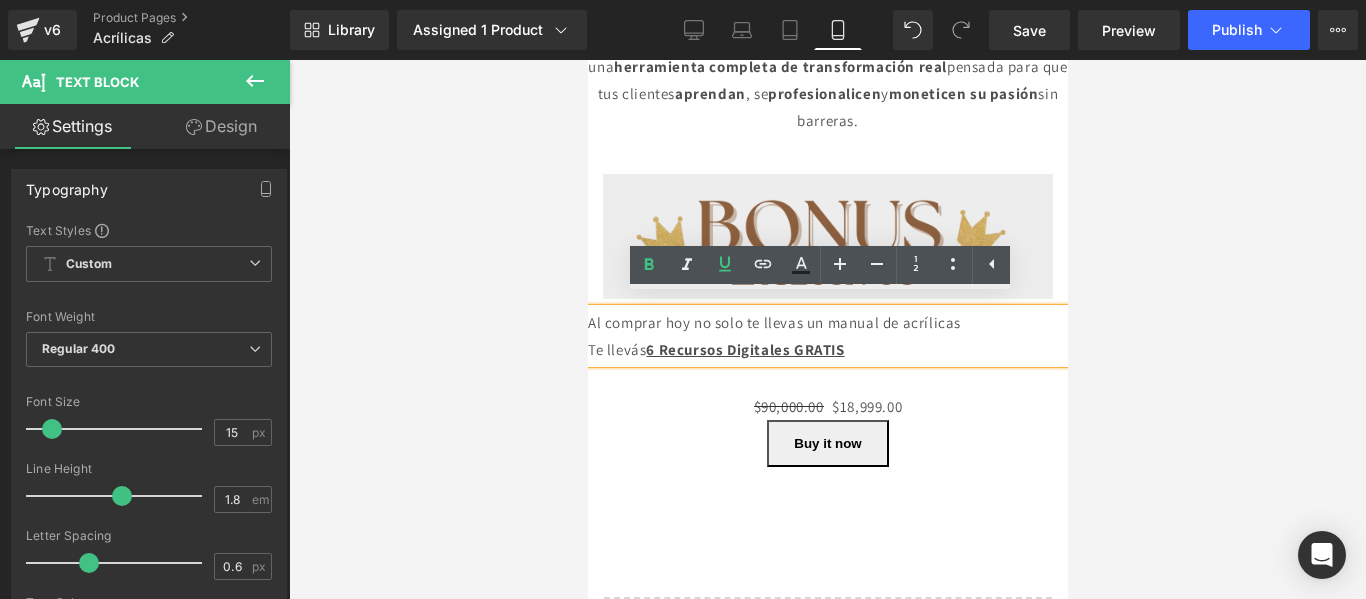 click at bounding box center [827, 329] 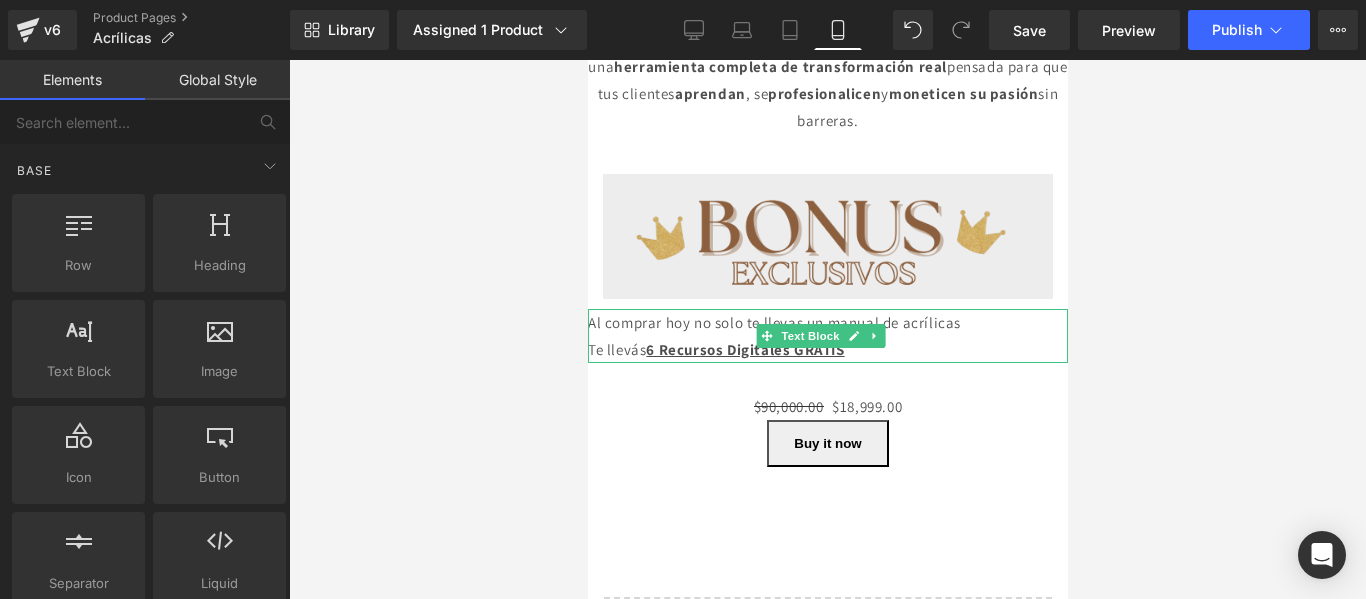 click on "Te llevás  6 Recursos Digitales GRATIS" at bounding box center [827, 349] 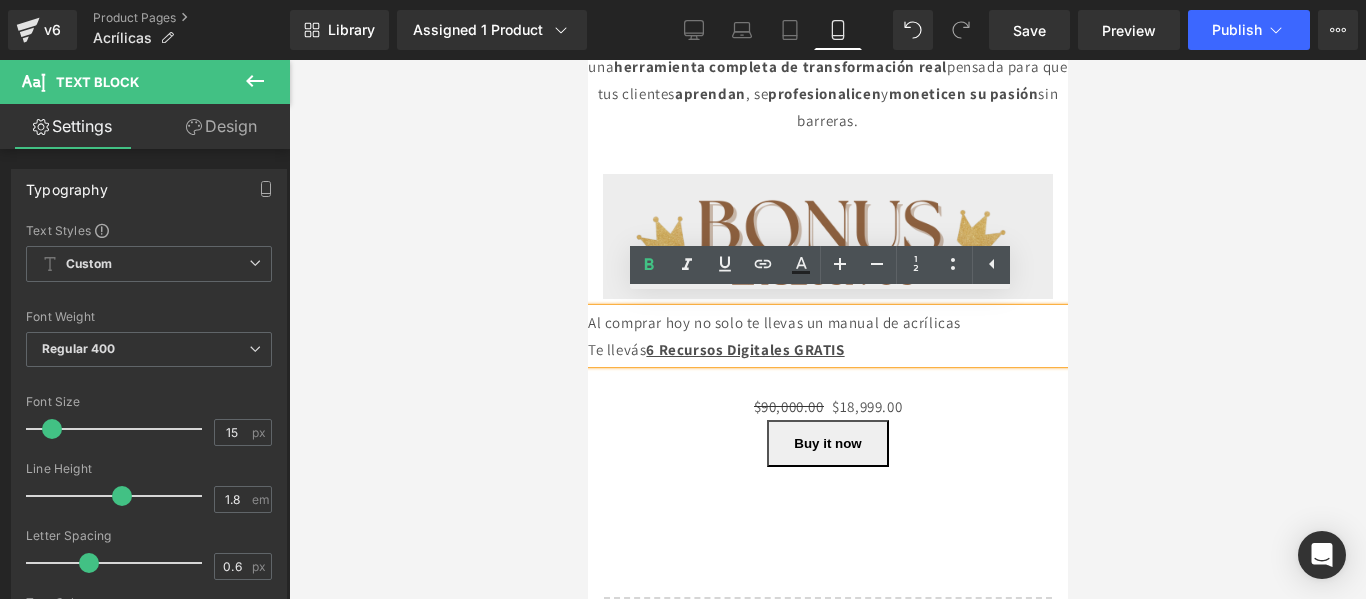 click on "Al comprar hoy no solo te llevas un manual de acrílicas" at bounding box center (827, 322) 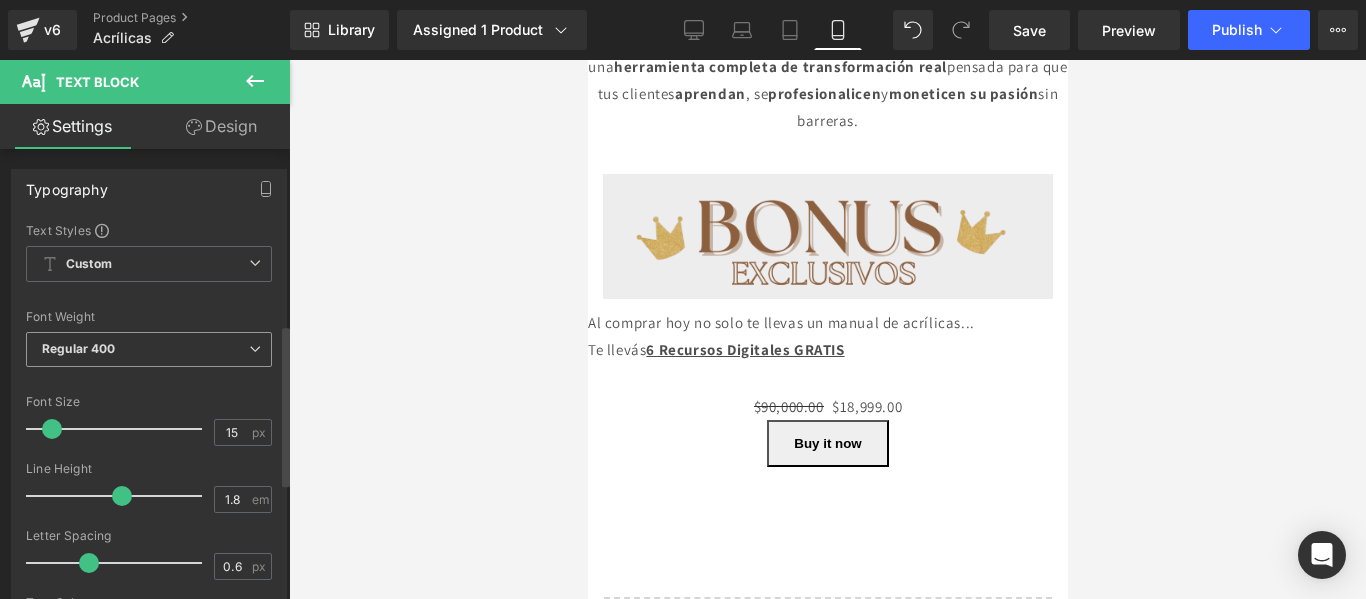 scroll, scrollTop: 815, scrollLeft: 0, axis: vertical 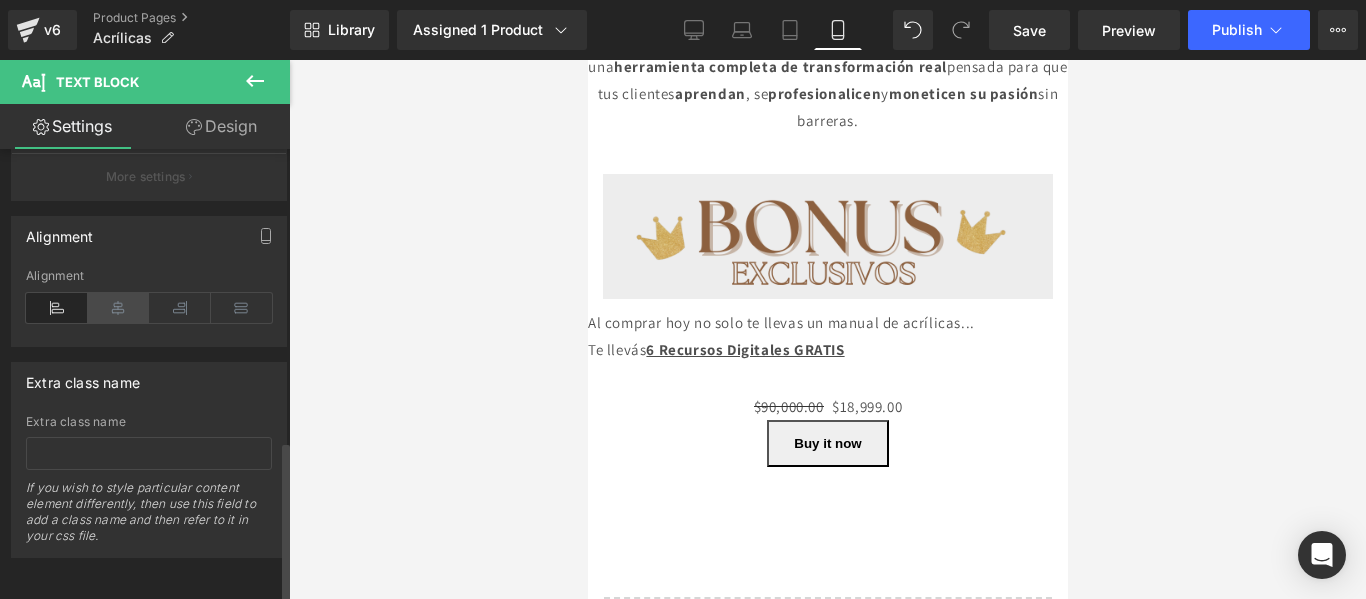 click at bounding box center [119, 308] 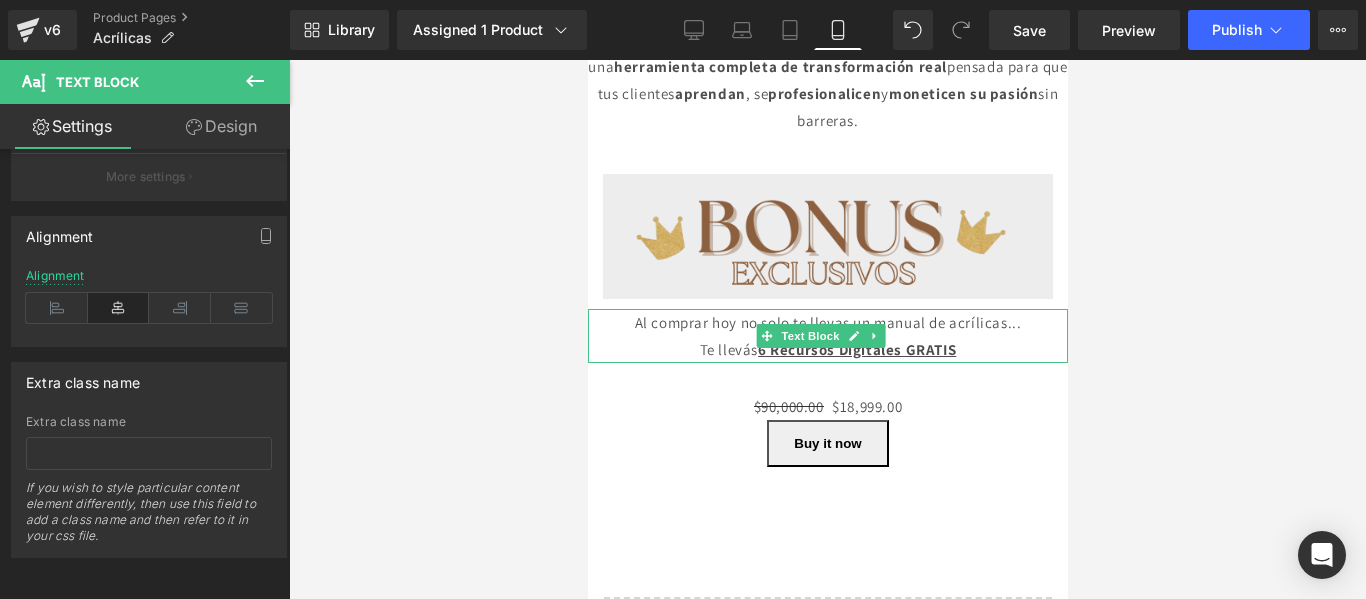 click on "6 Recursos Digitales GRATIS" at bounding box center [856, 349] 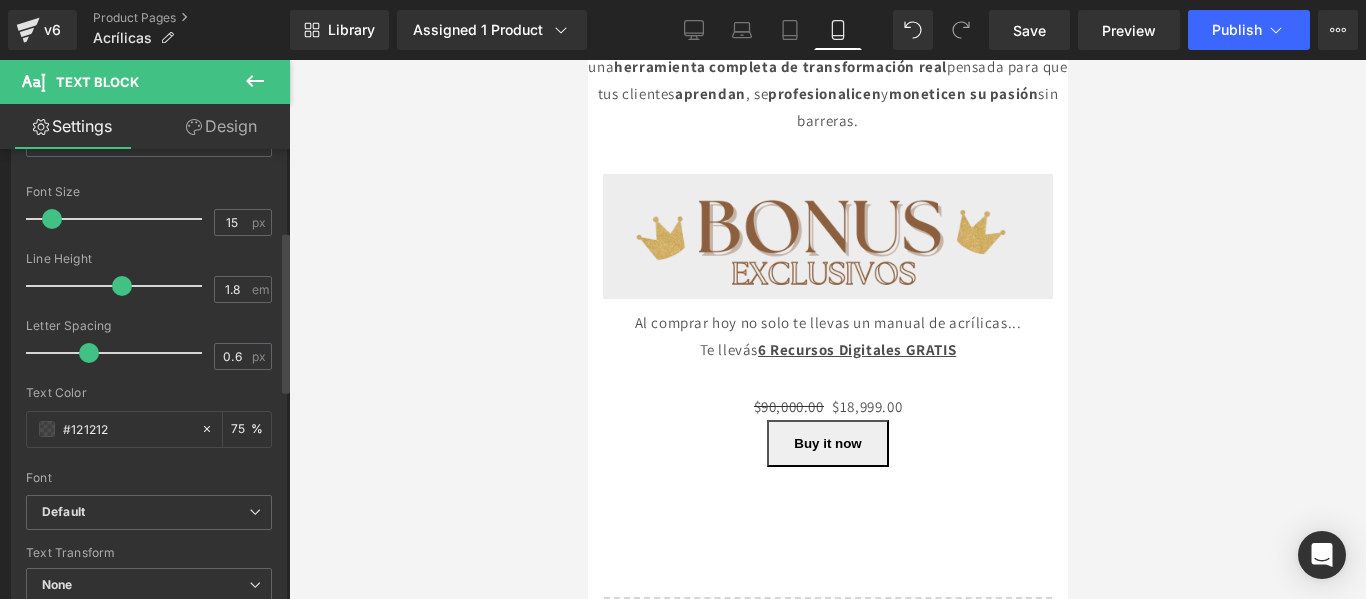 scroll, scrollTop: 228, scrollLeft: 0, axis: vertical 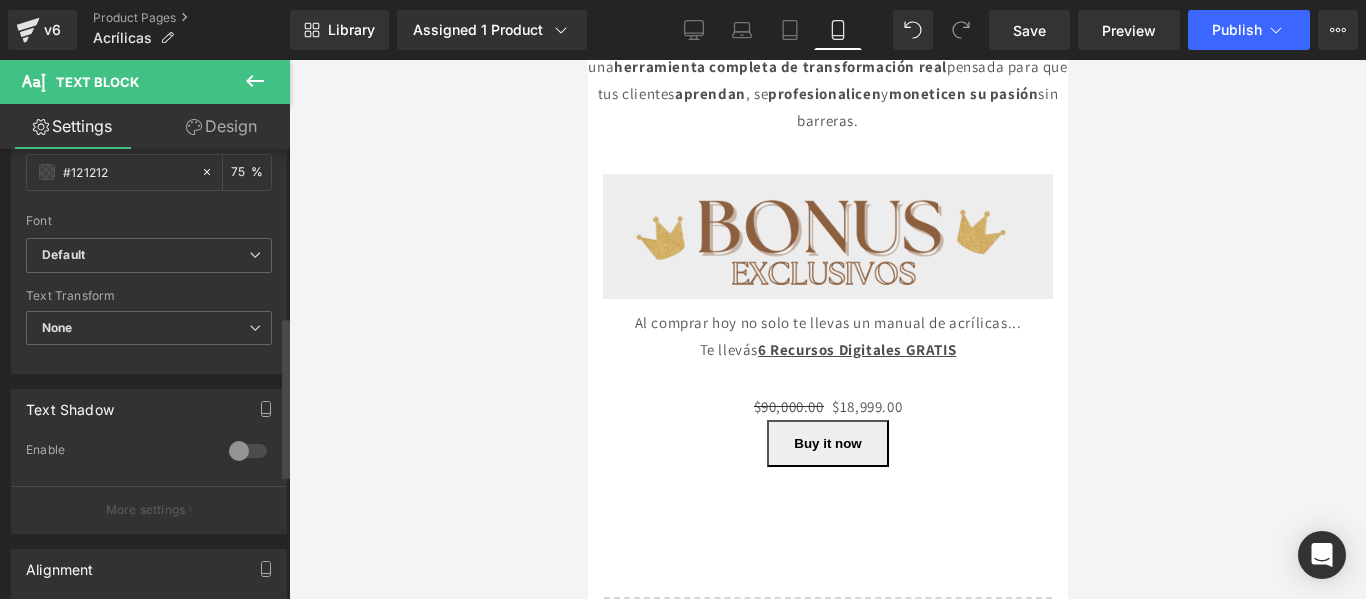 click on "Default
Default
Alex Brush
Poppins
Open Sans
Open Font Manager" at bounding box center [149, 261] 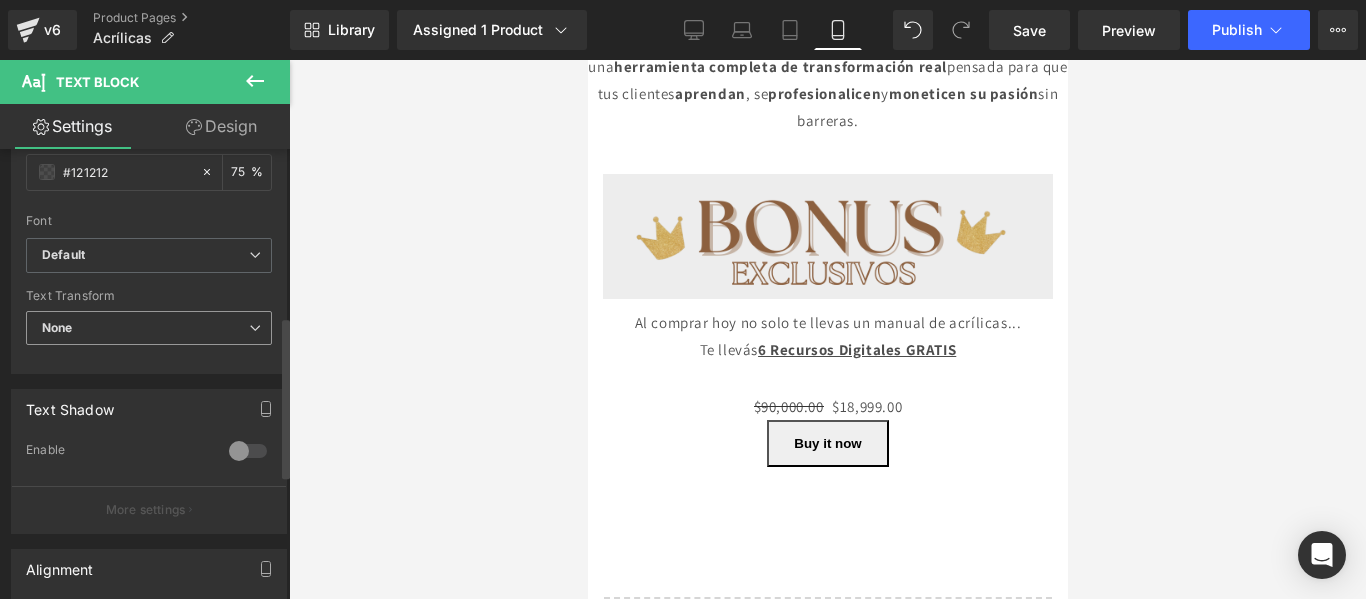 click on "None" at bounding box center (149, 328) 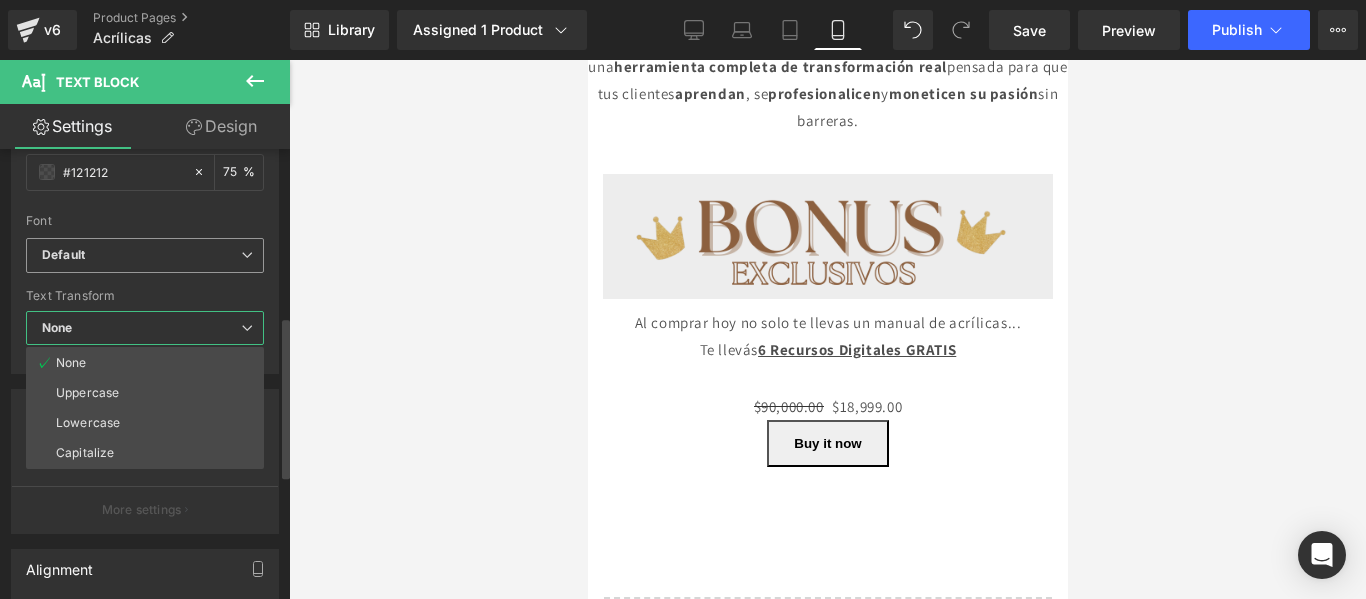 click on "Default" at bounding box center [141, 255] 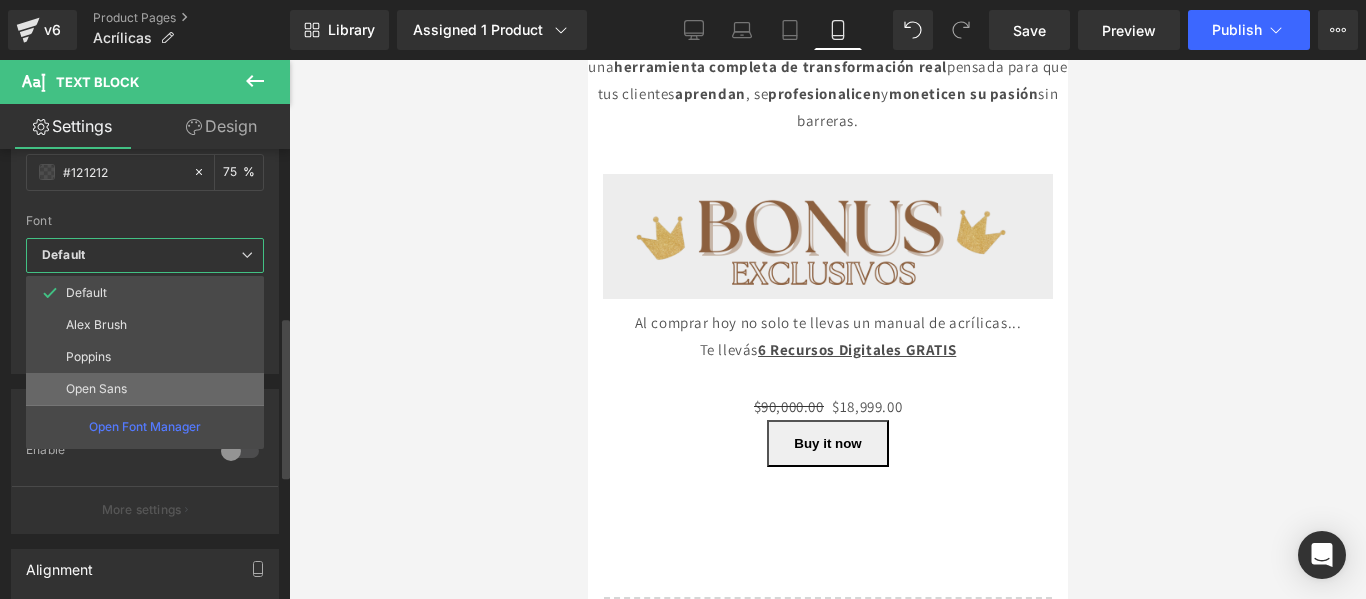 click on "Open Sans" at bounding box center (145, 389) 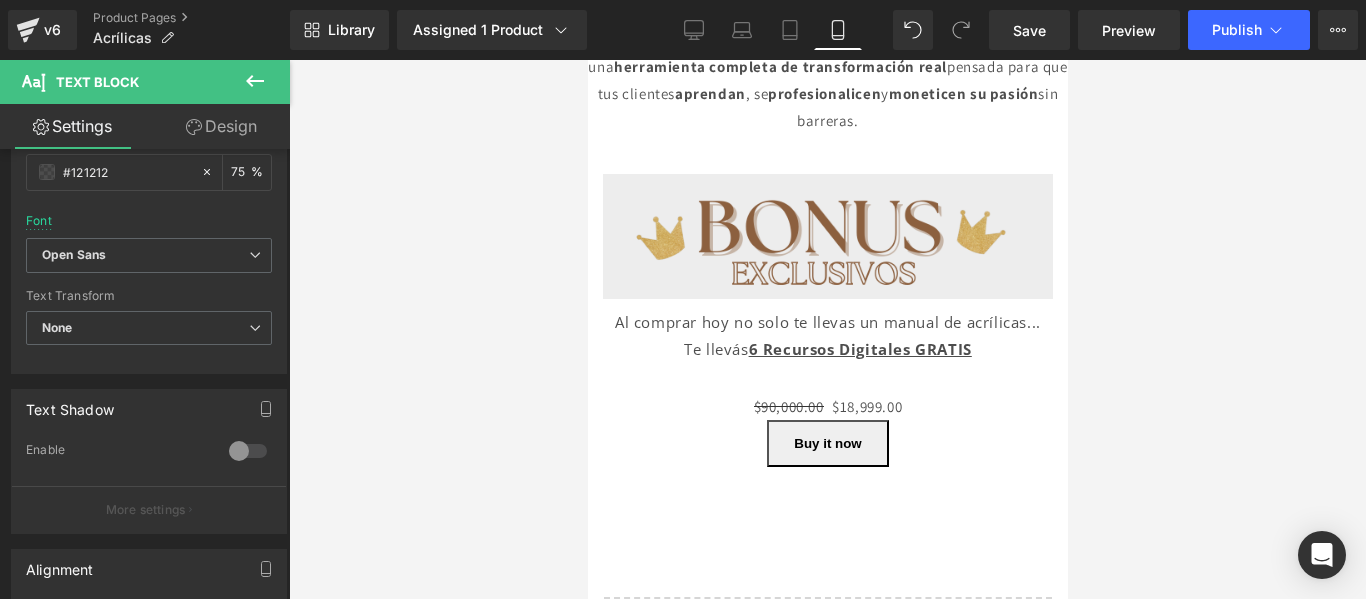 click at bounding box center [827, 329] 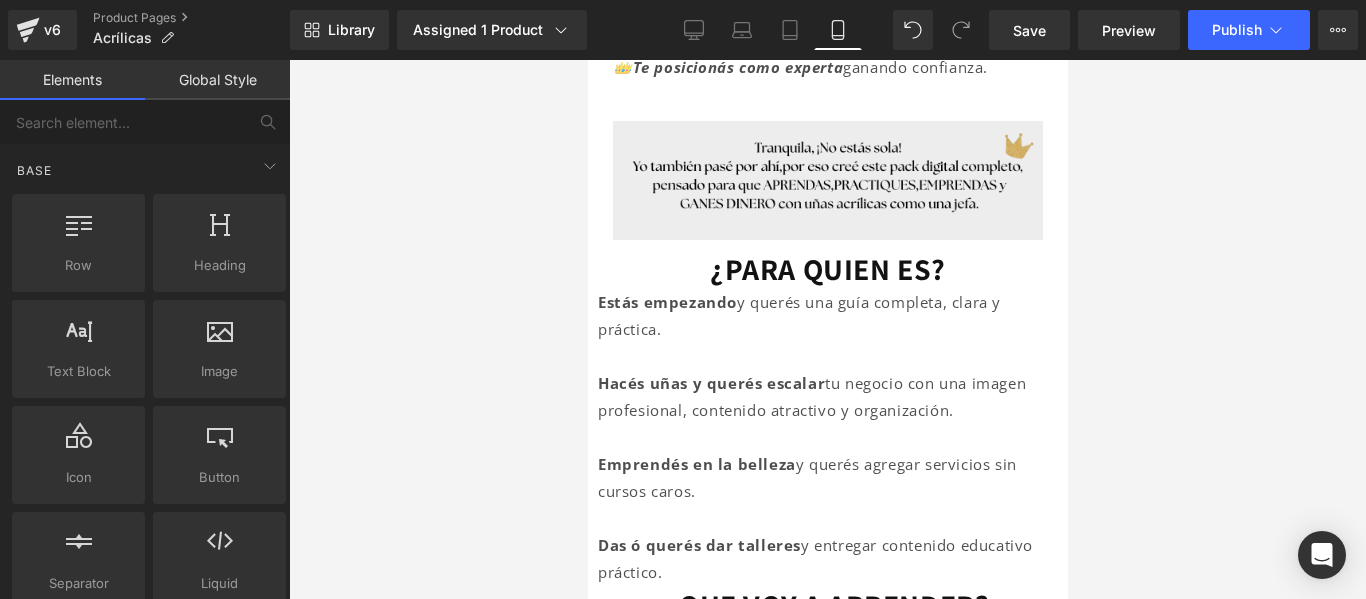 scroll, scrollTop: 1365, scrollLeft: 0, axis: vertical 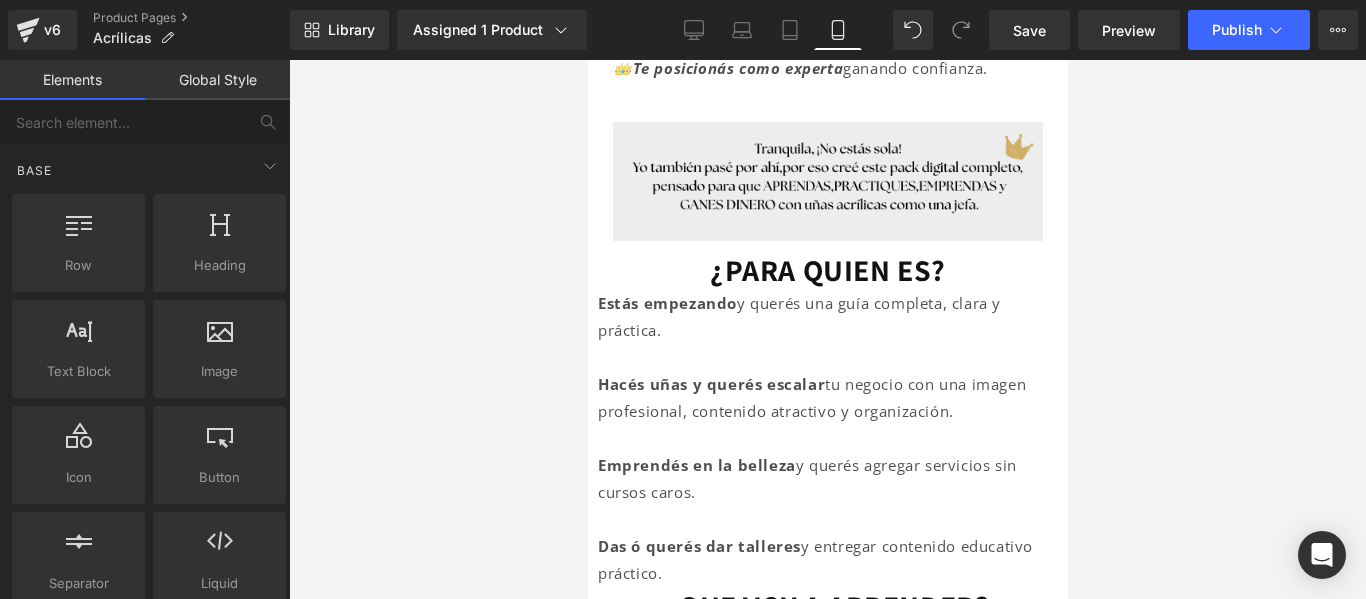 click on "Hacés uñas y querés escalar tu negocio con una imagen profesional, contenido atractivo y organización." at bounding box center [827, 398] 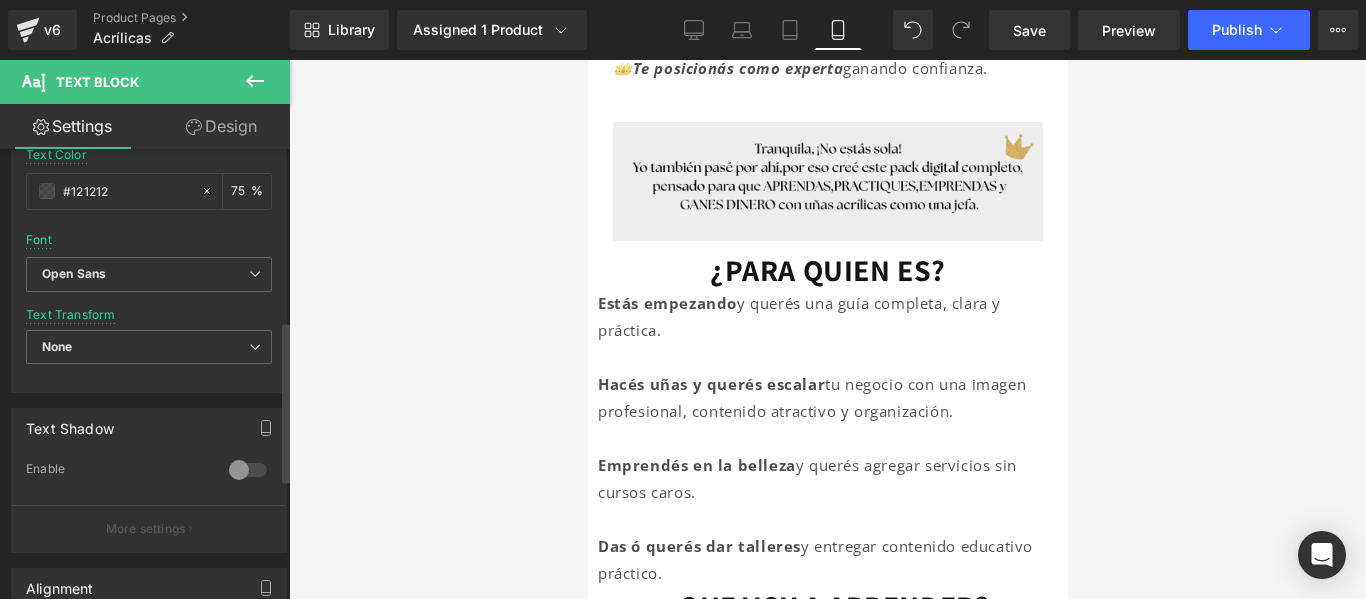 scroll, scrollTop: 482, scrollLeft: 0, axis: vertical 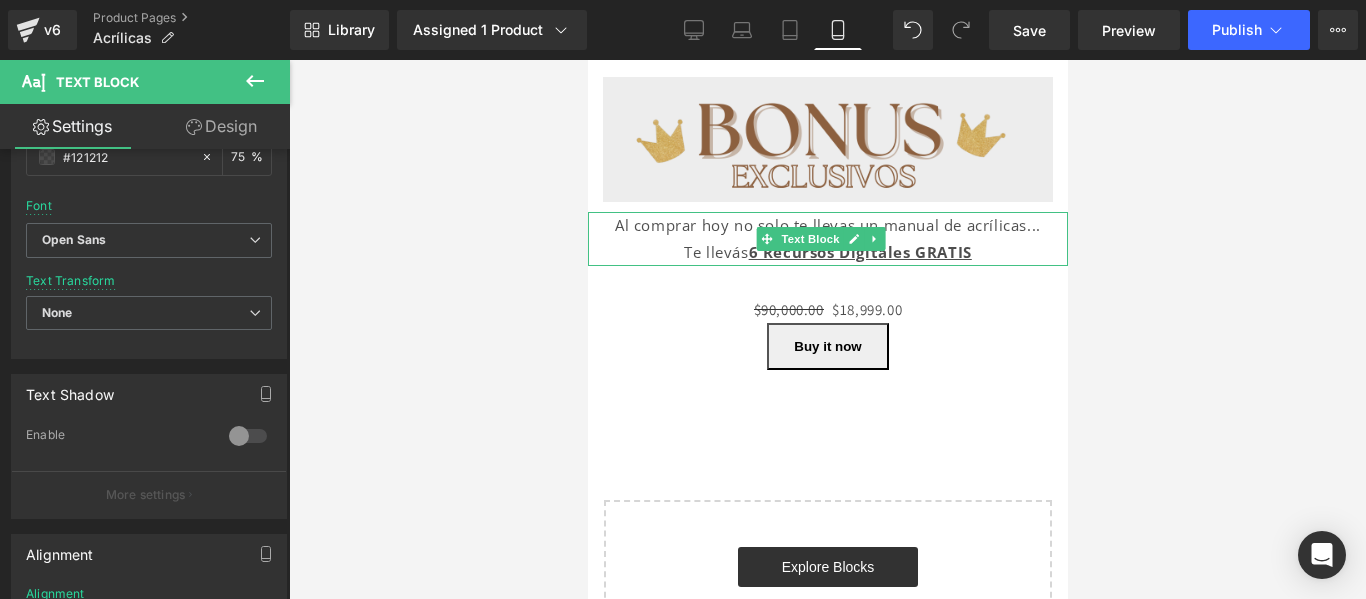 click on "Te llevás  6 Recursos Digitales GRATIS" at bounding box center (827, 252) 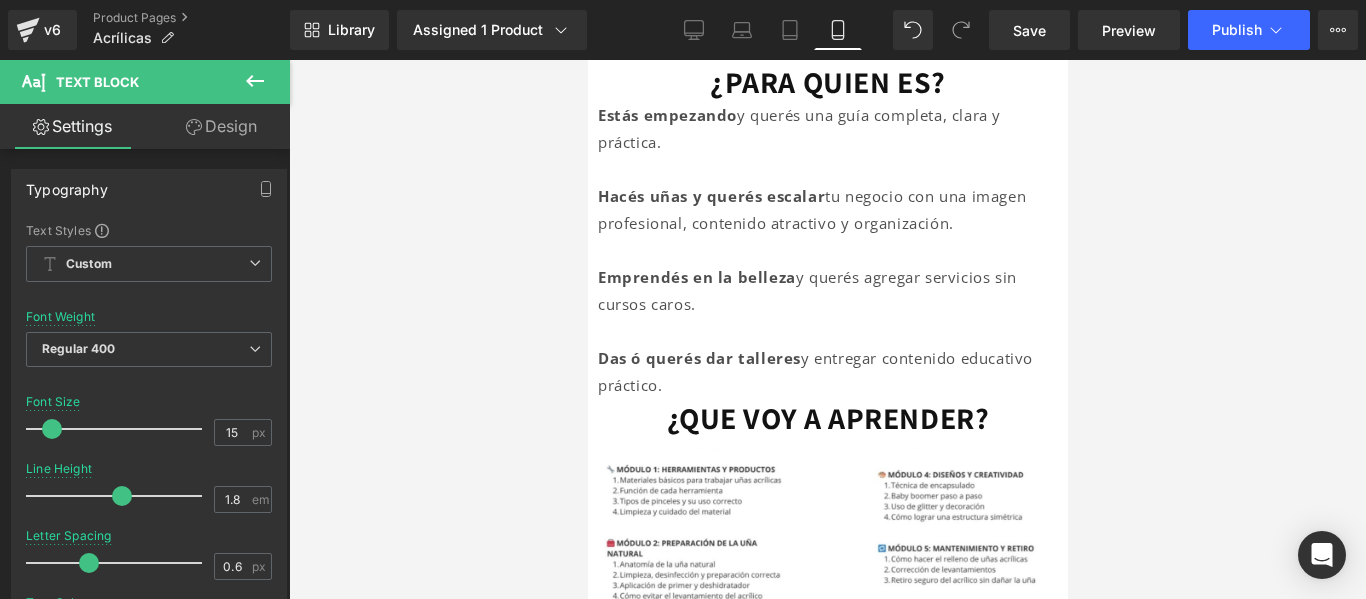 scroll, scrollTop: 1552, scrollLeft: 0, axis: vertical 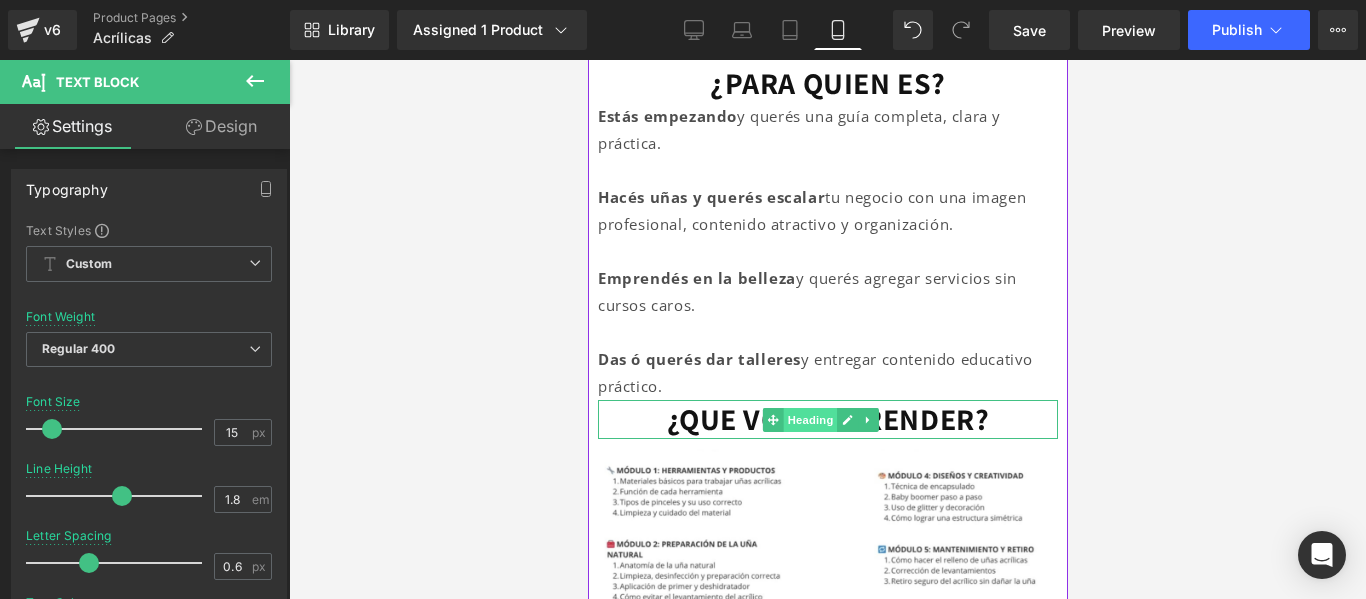 click on "Heading" at bounding box center (809, 420) 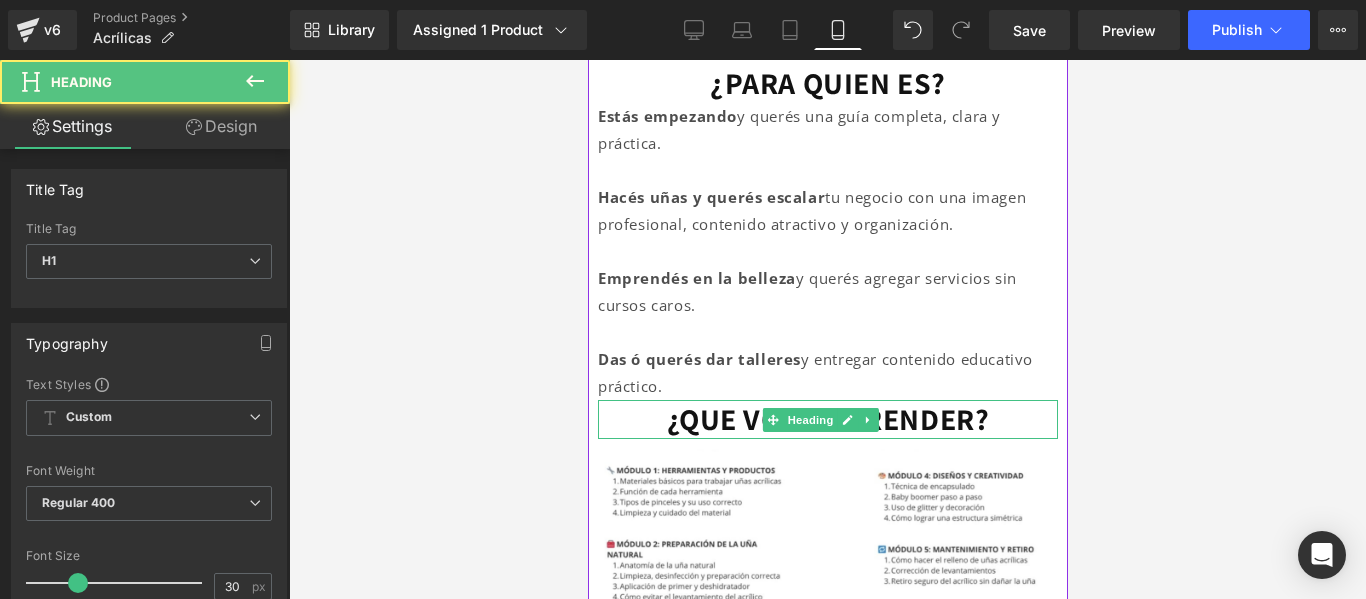 click on "¿QUE VOY A APRENDER?" at bounding box center (827, 419) 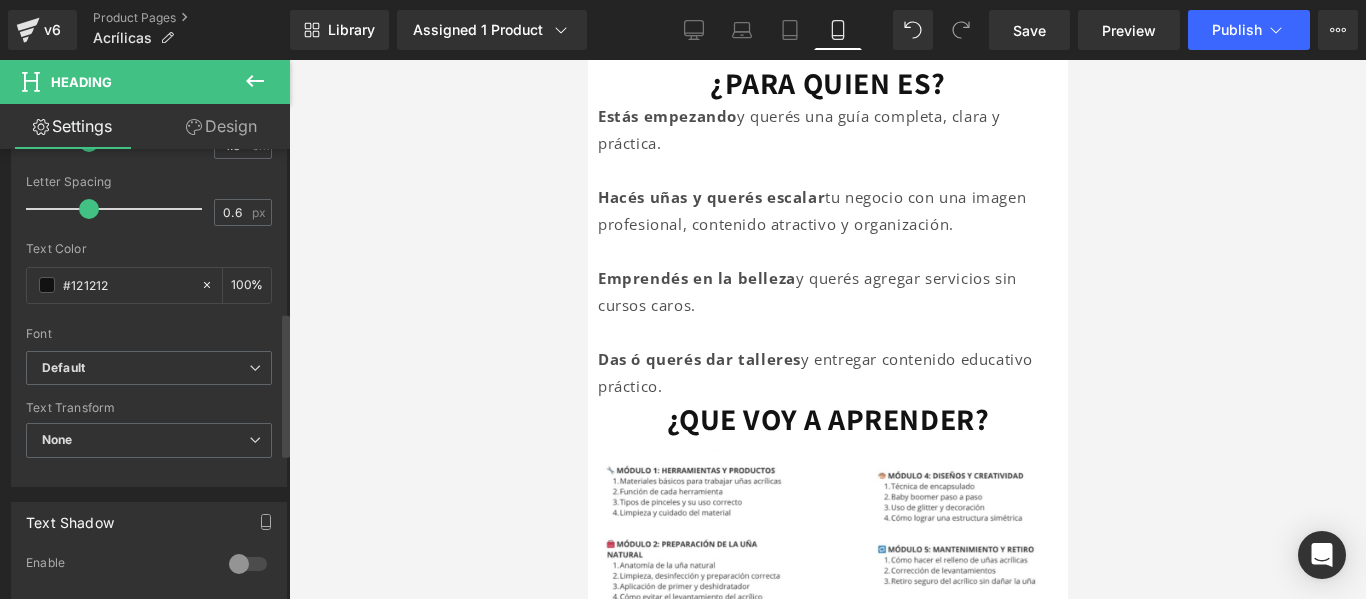 scroll, scrollTop: 511, scrollLeft: 0, axis: vertical 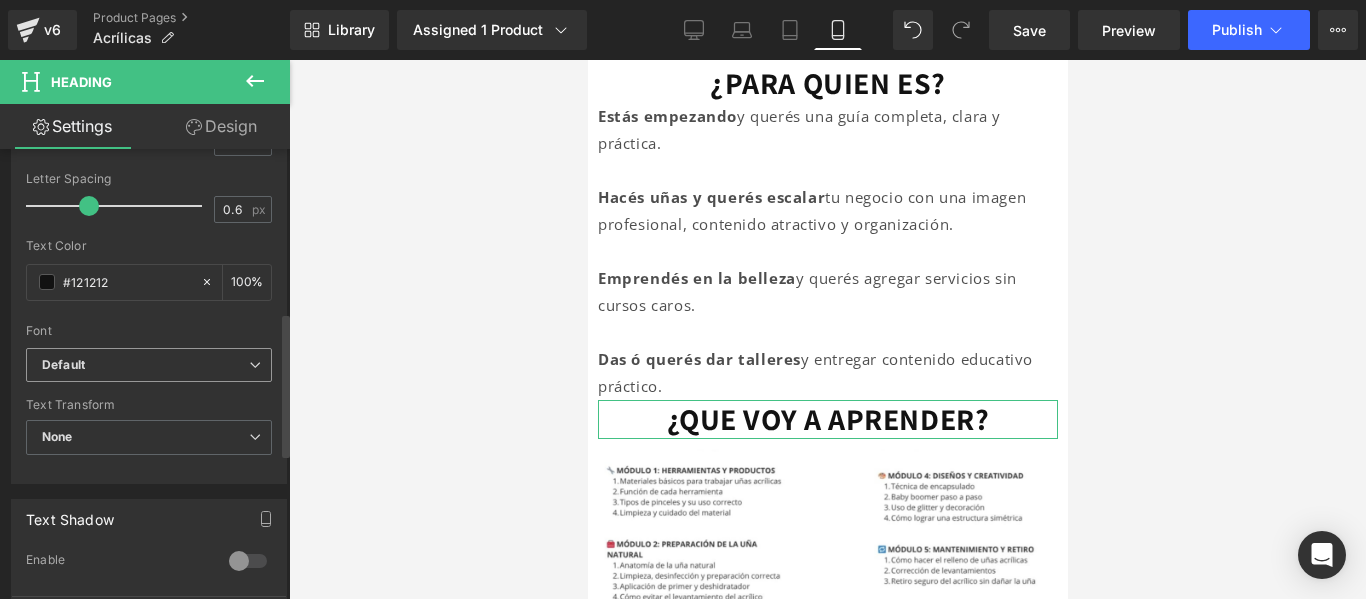 click on "Default" at bounding box center (145, 365) 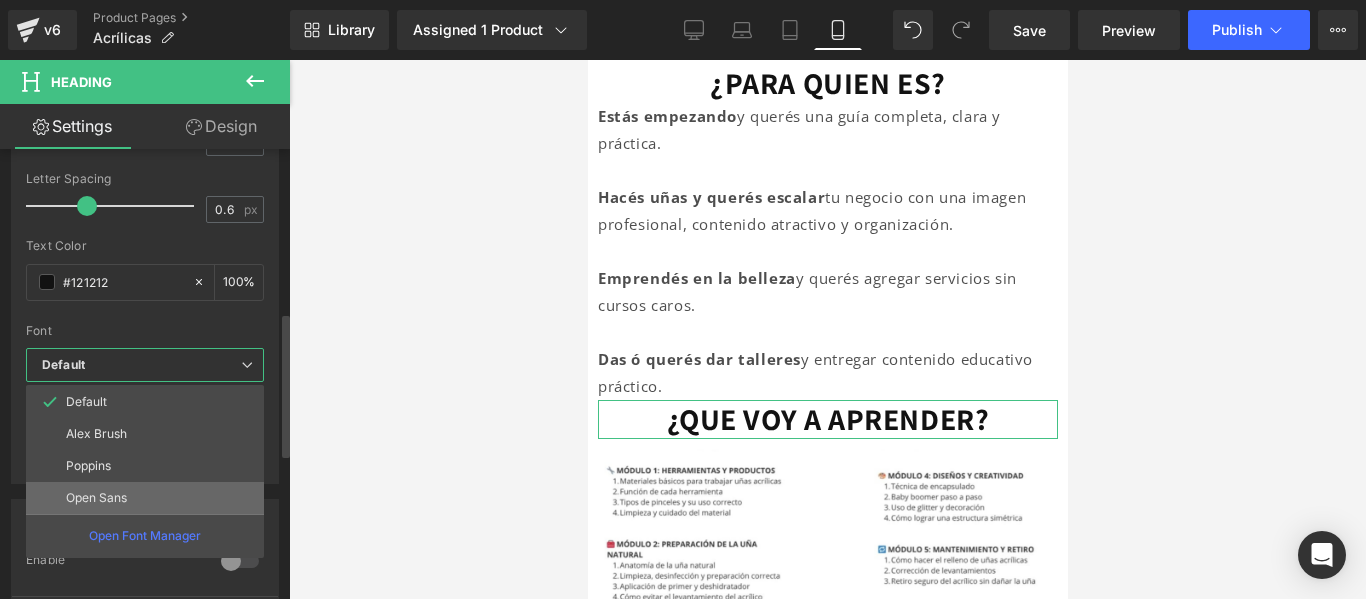 click on "Open Sans" at bounding box center (145, 498) 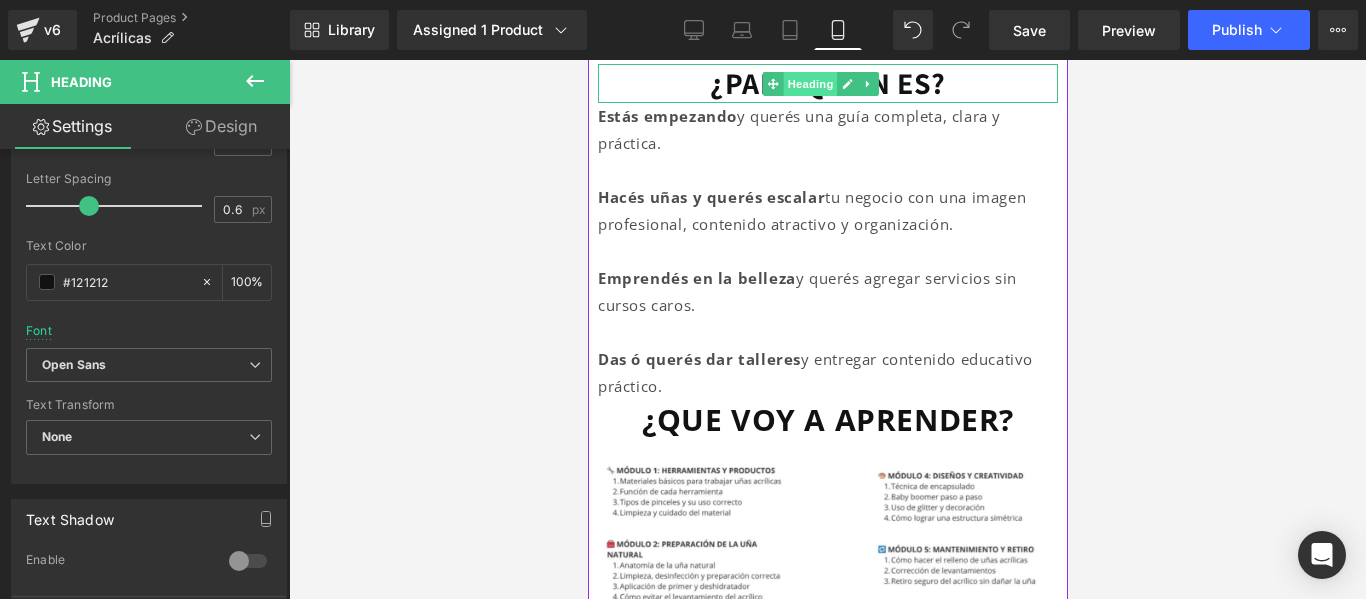 click on "Heading" at bounding box center [809, 84] 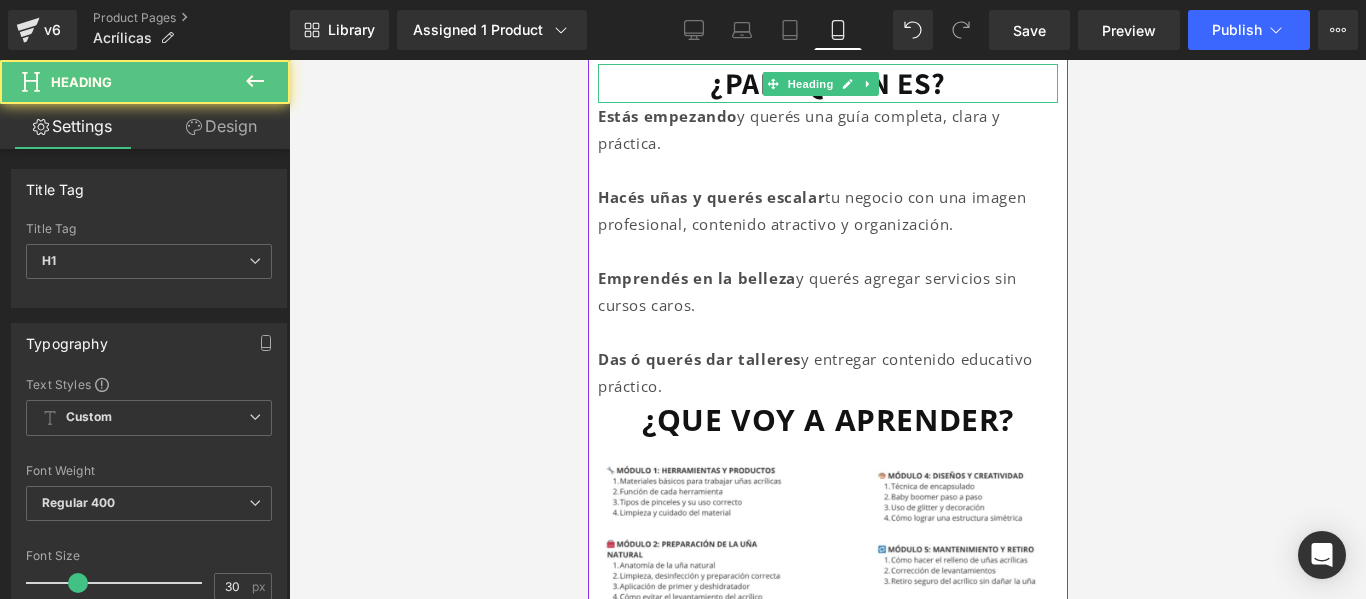 click on "¿PARA QUIEN ES?" at bounding box center (827, 83) 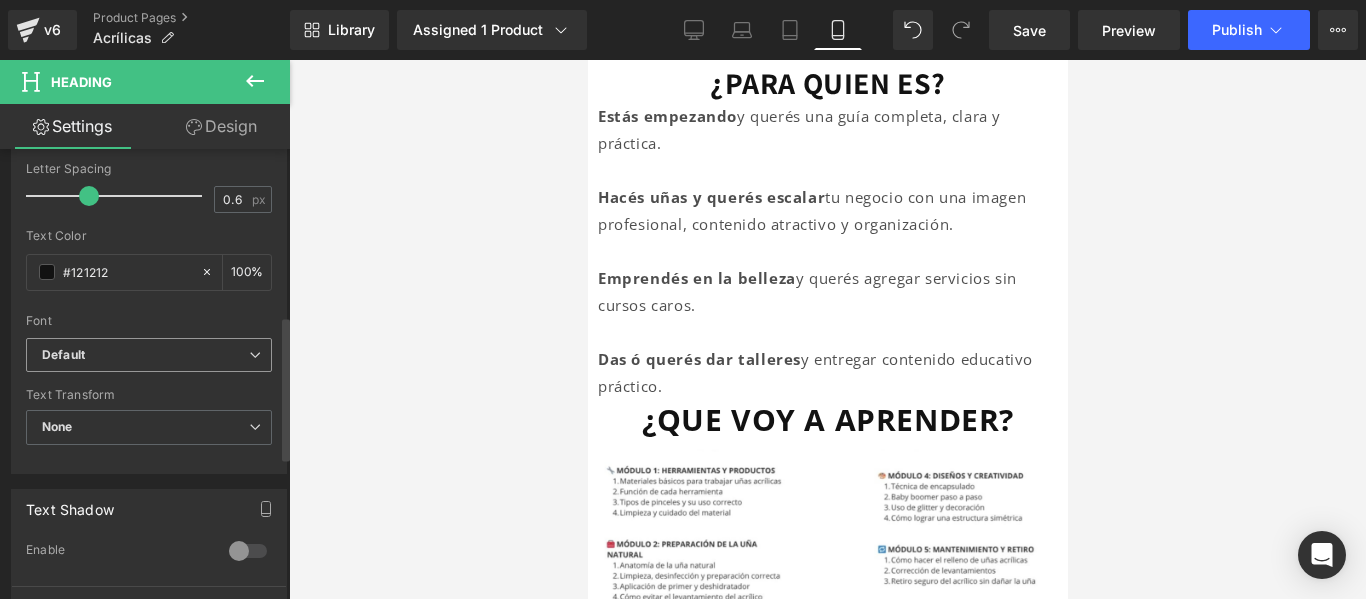 scroll, scrollTop: 522, scrollLeft: 0, axis: vertical 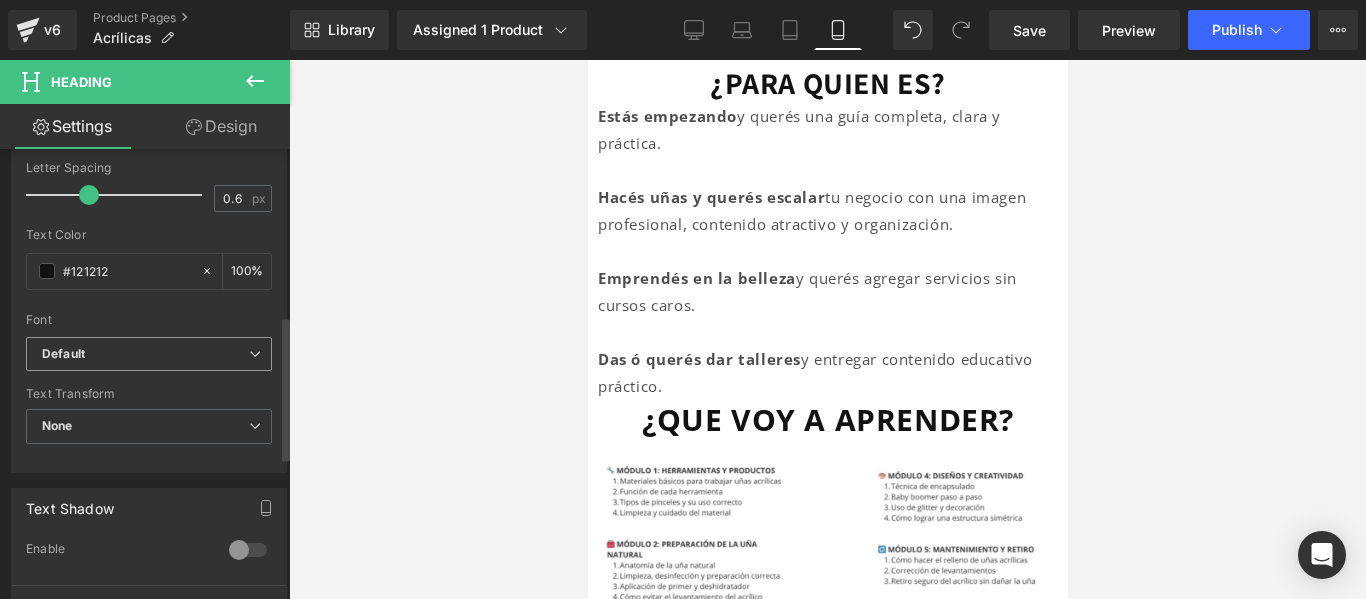 click on "Default" at bounding box center [145, 354] 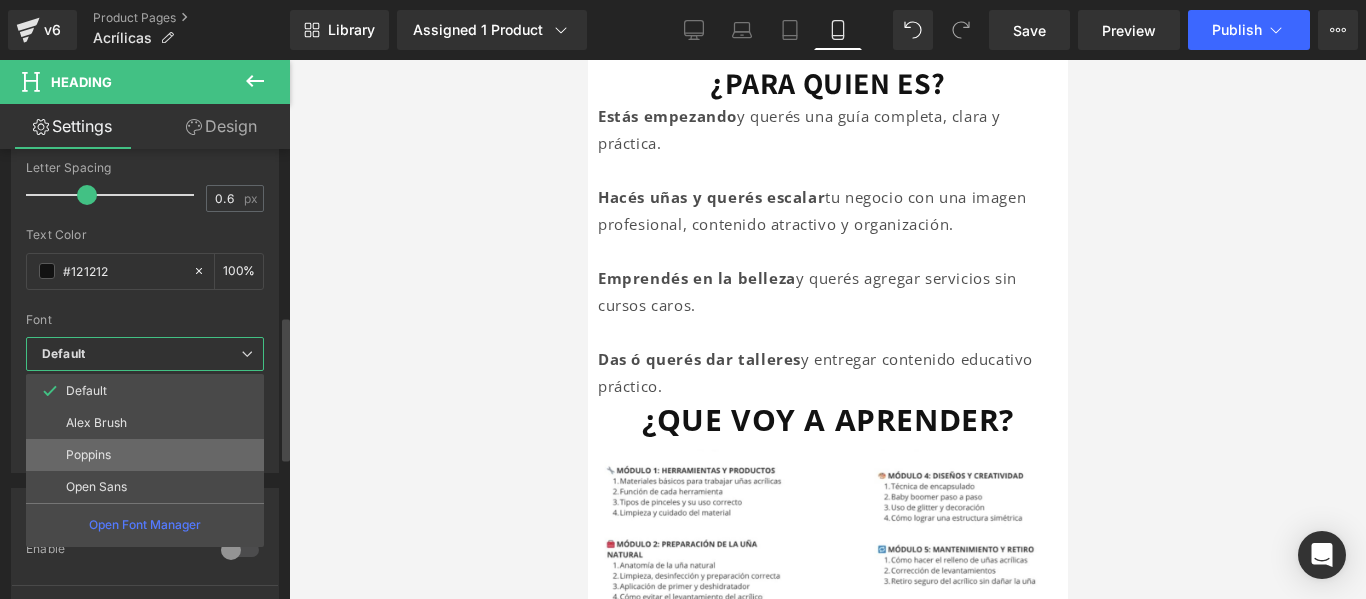 click on "Poppins" at bounding box center (145, 455) 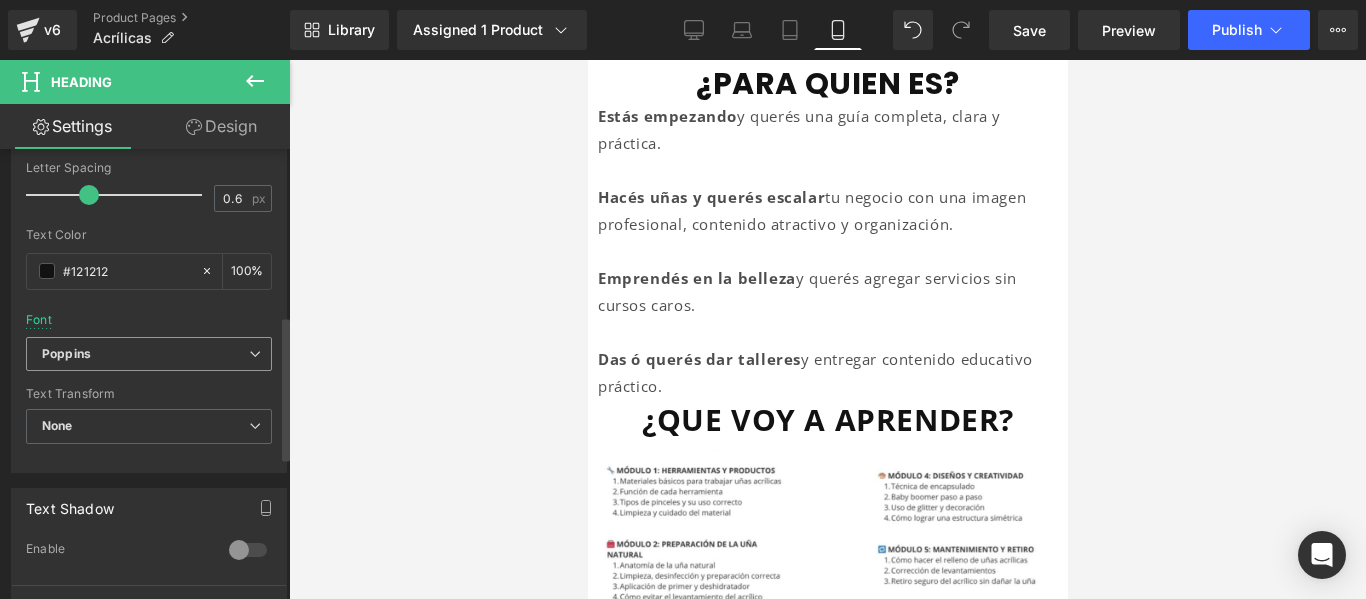 click on "Poppins" at bounding box center [145, 354] 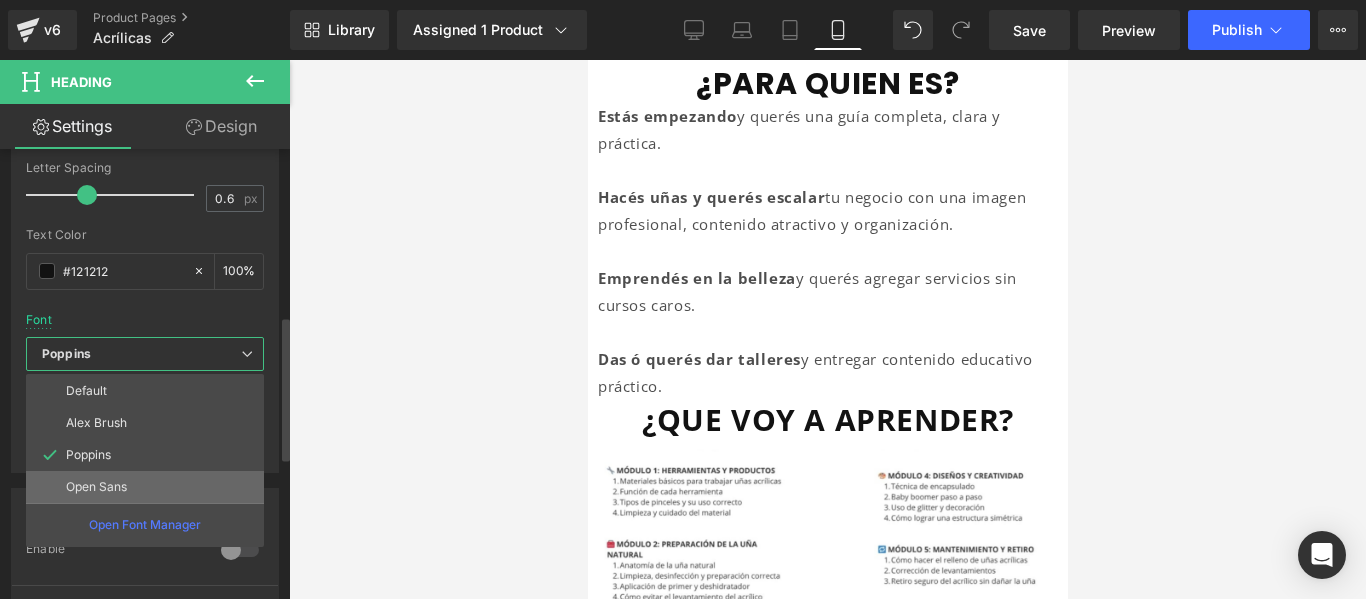 click on "Open Sans" at bounding box center [145, 487] 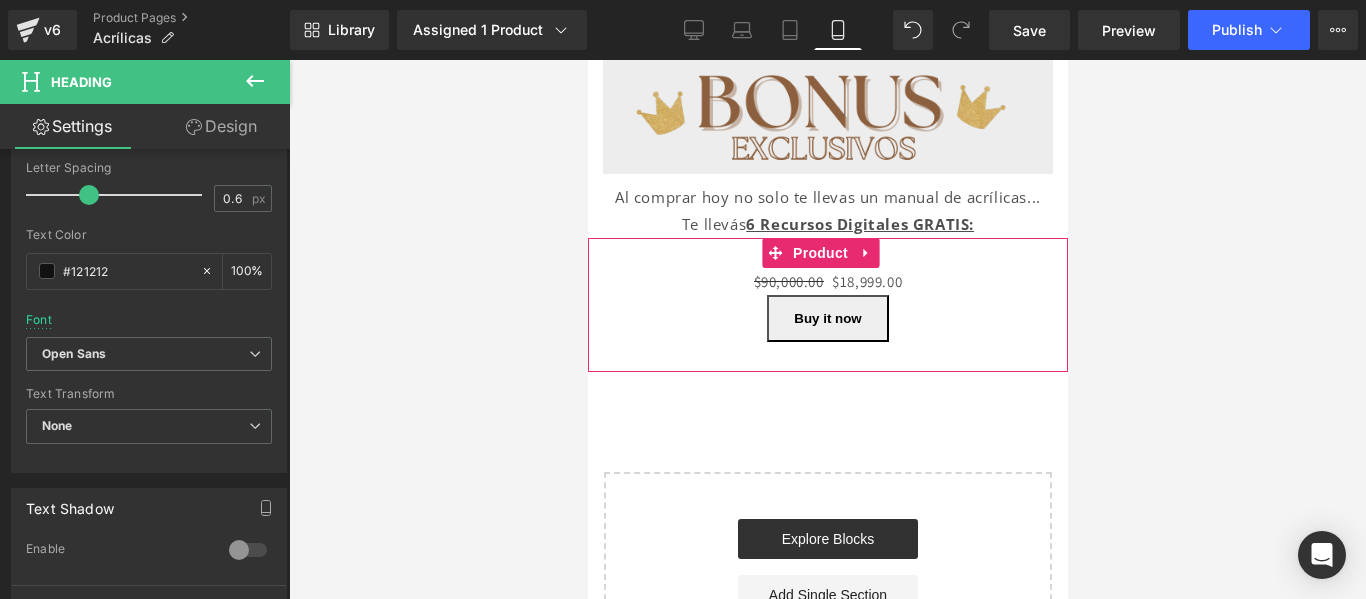 scroll, scrollTop: 3130, scrollLeft: 0, axis: vertical 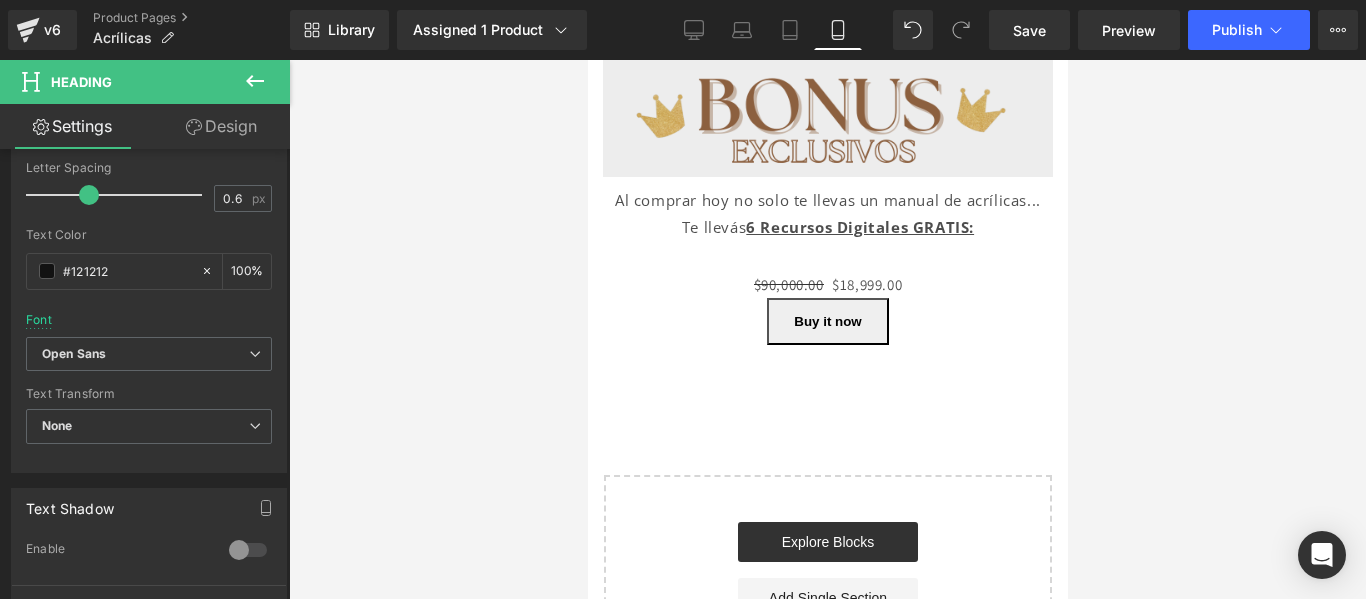click at bounding box center (255, 82) 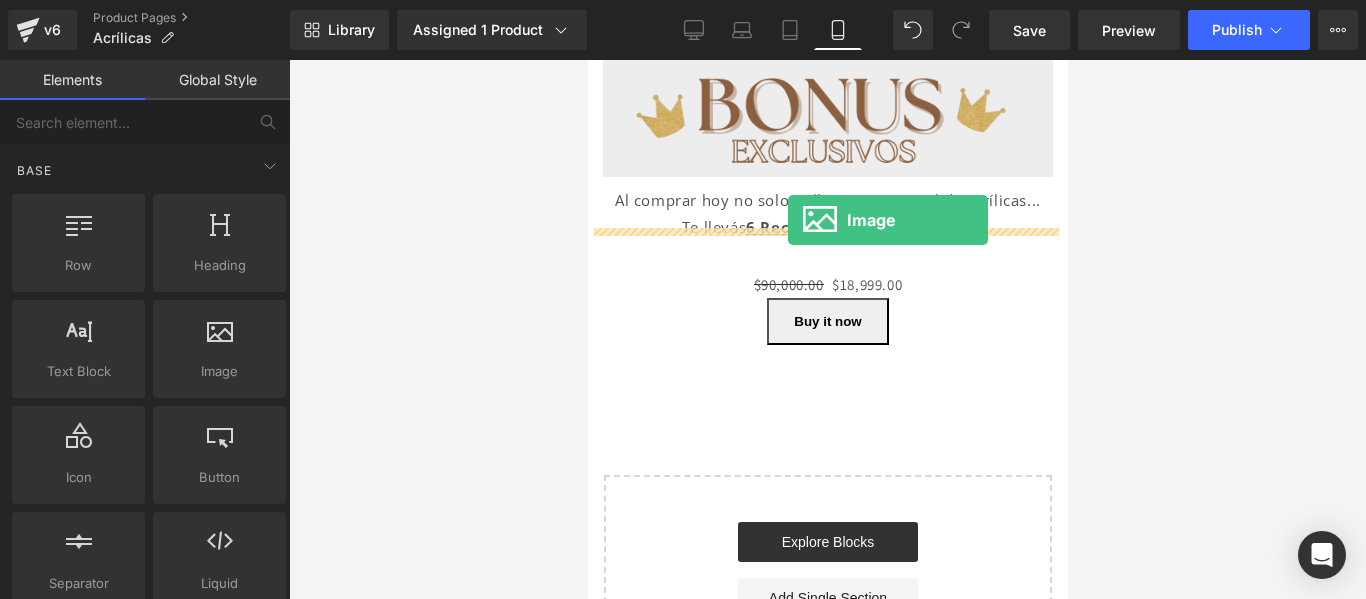 drag, startPoint x: 795, startPoint y: 416, endPoint x: 787, endPoint y: 220, distance: 196.1632 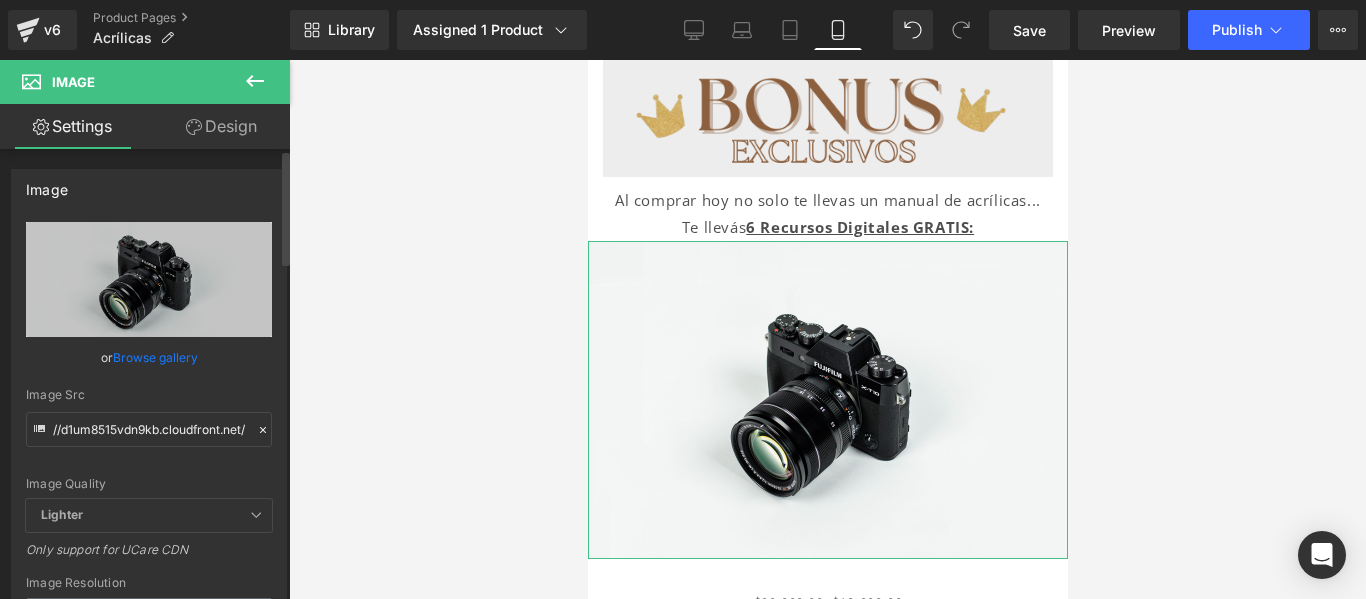 click 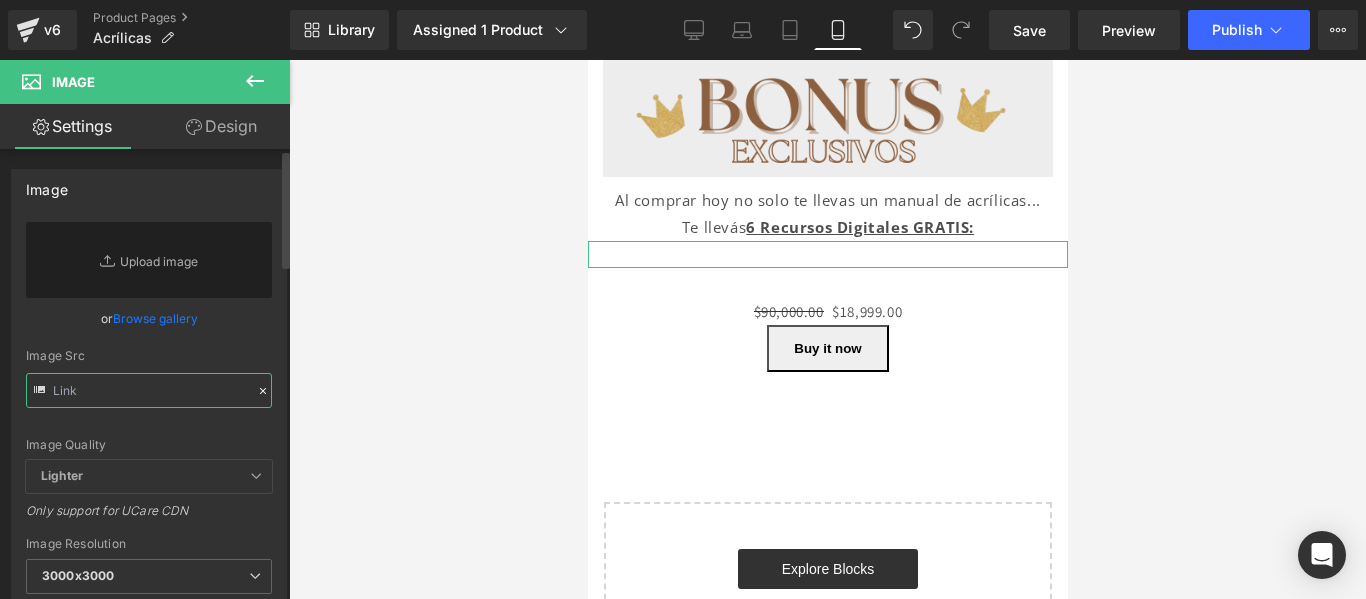 drag, startPoint x: 203, startPoint y: 388, endPoint x: 82, endPoint y: 380, distance: 121.264175 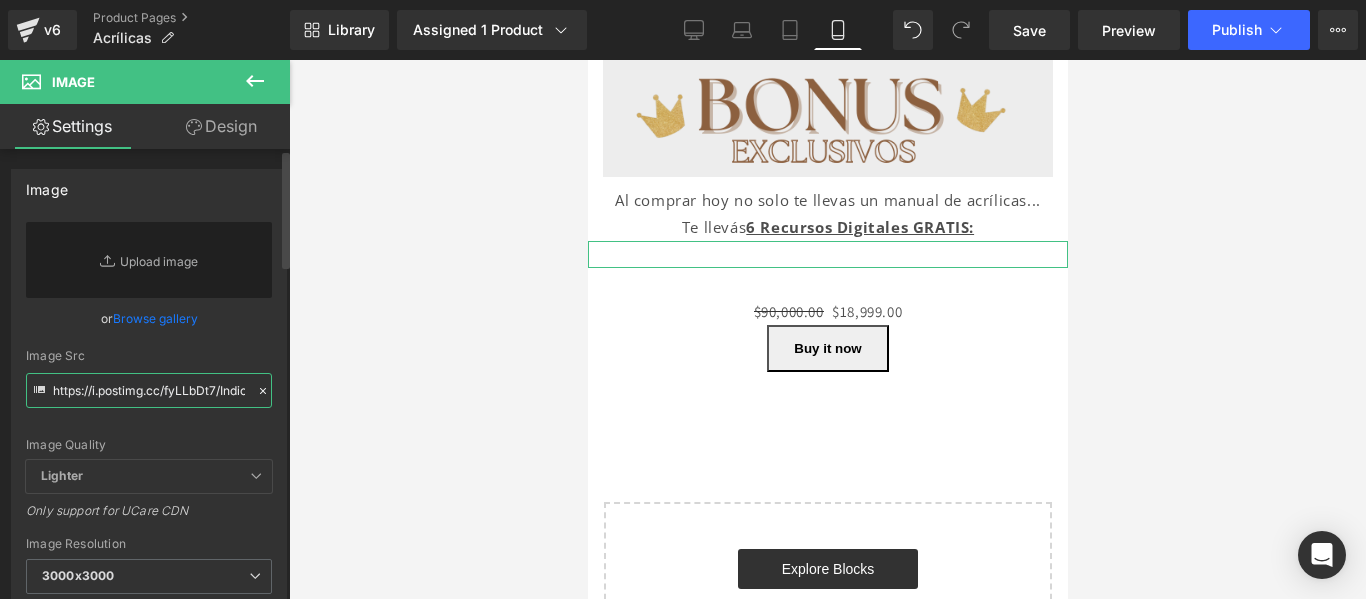 scroll, scrollTop: 0, scrollLeft: 144, axis: horizontal 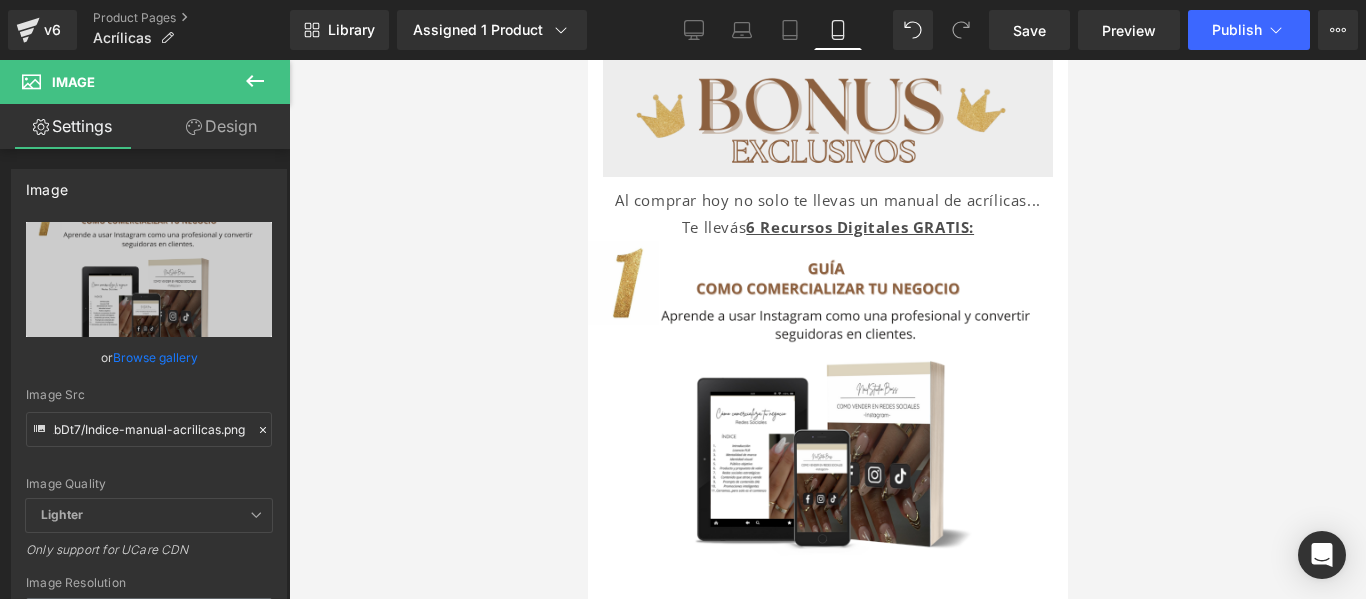 click at bounding box center (827, 329) 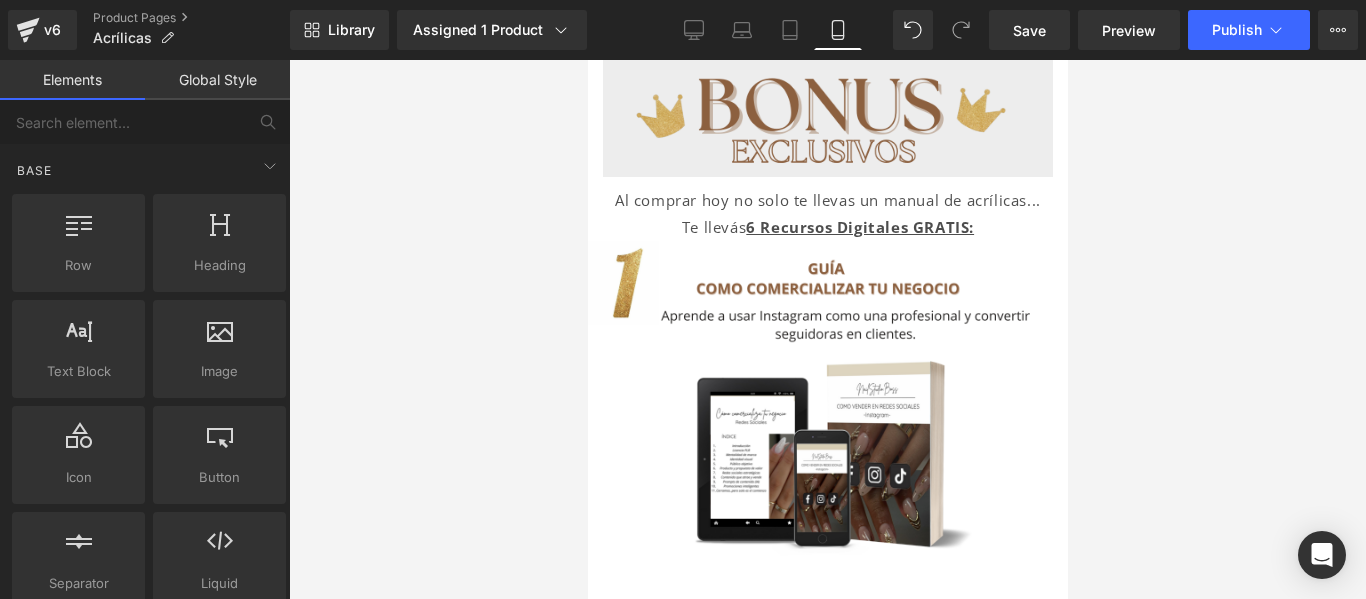 scroll, scrollTop: 0, scrollLeft: 0, axis: both 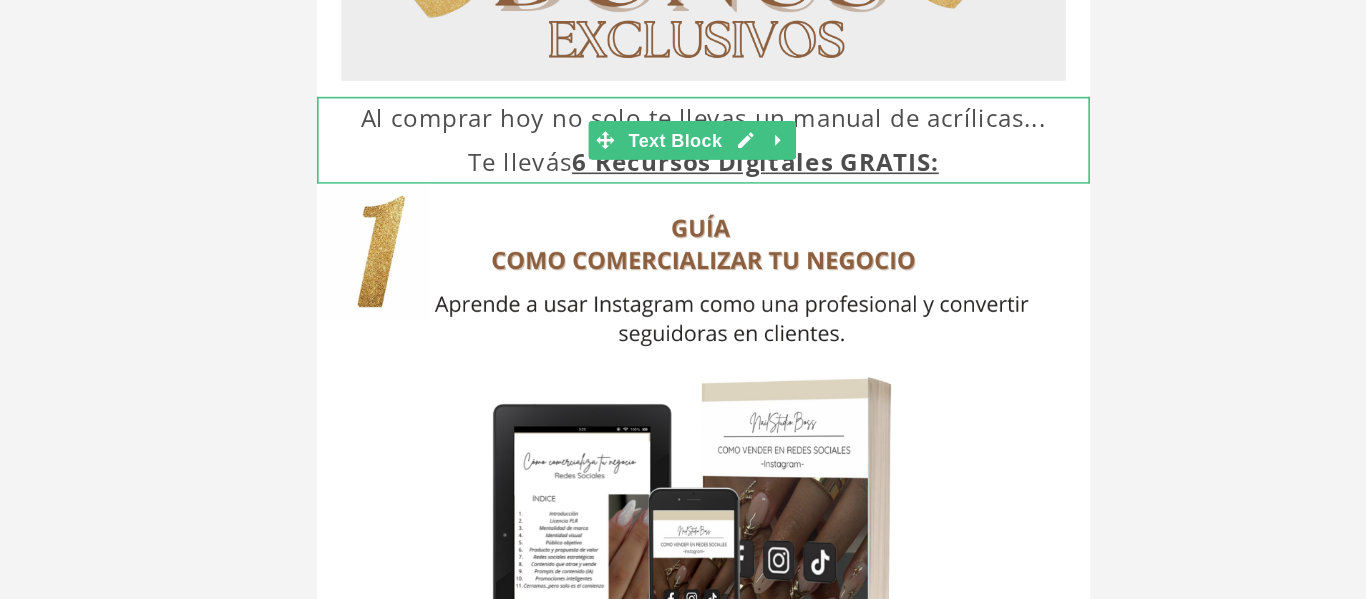 click on "Te llevás  6 Recursos Digitales GRATIS:" at bounding box center [556, 75] 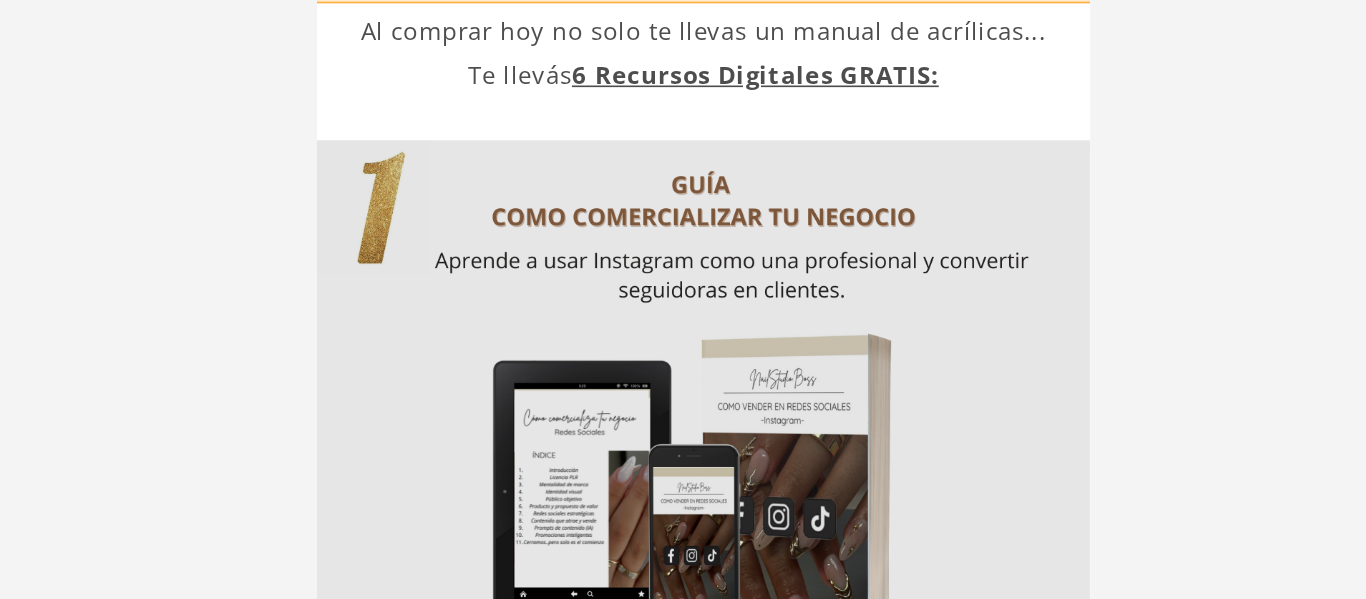 scroll, scrollTop: 3208, scrollLeft: 0, axis: vertical 